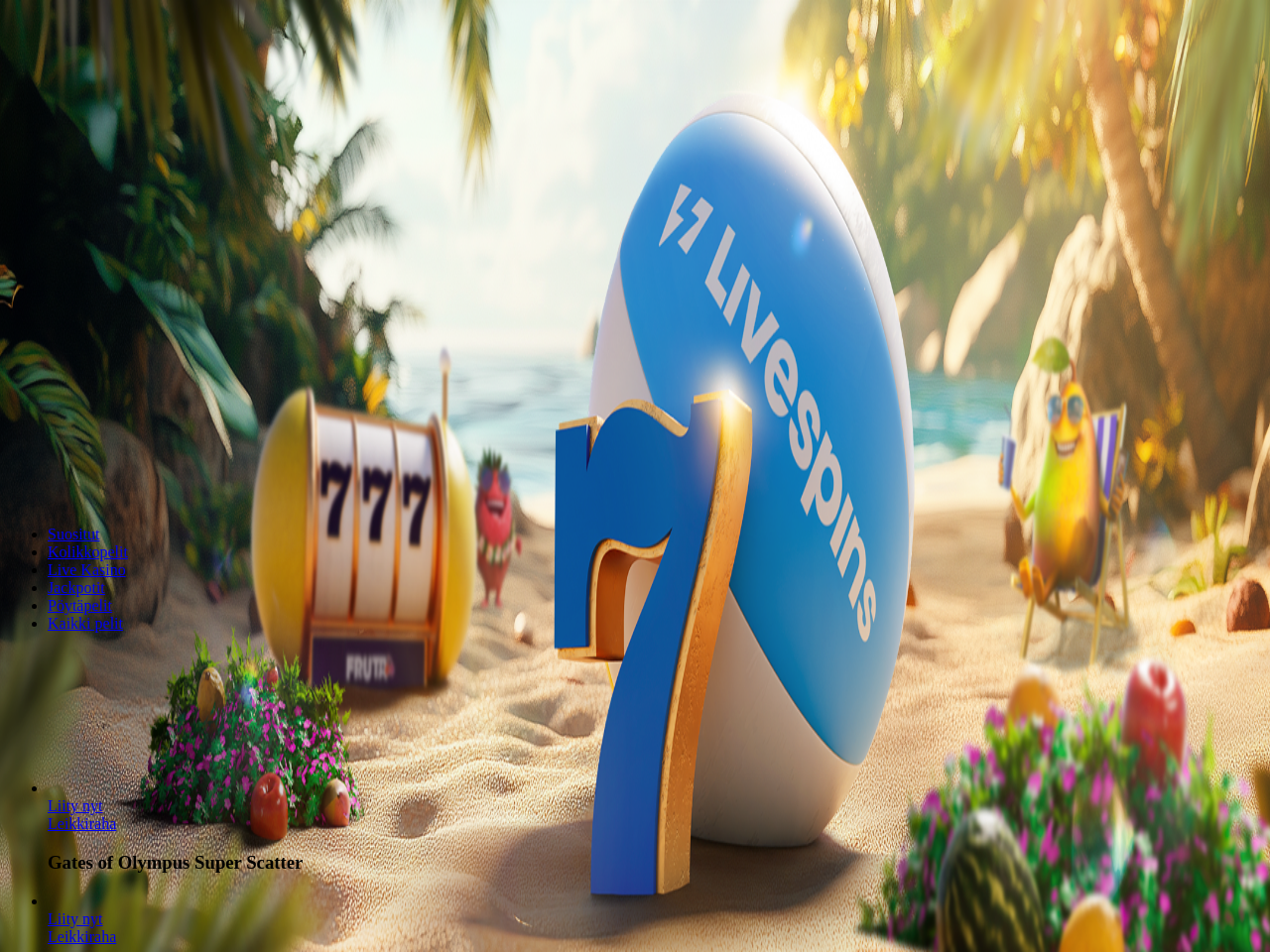 scroll, scrollTop: 0, scrollLeft: 0, axis: both 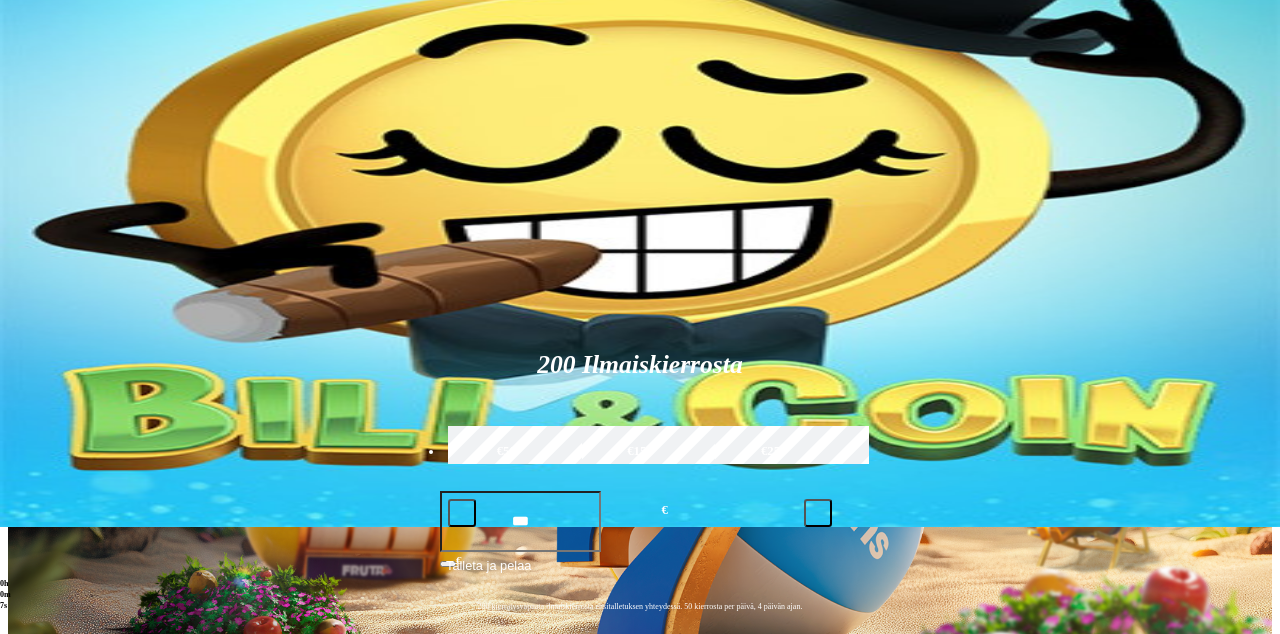 click at bounding box center (48, 1116) 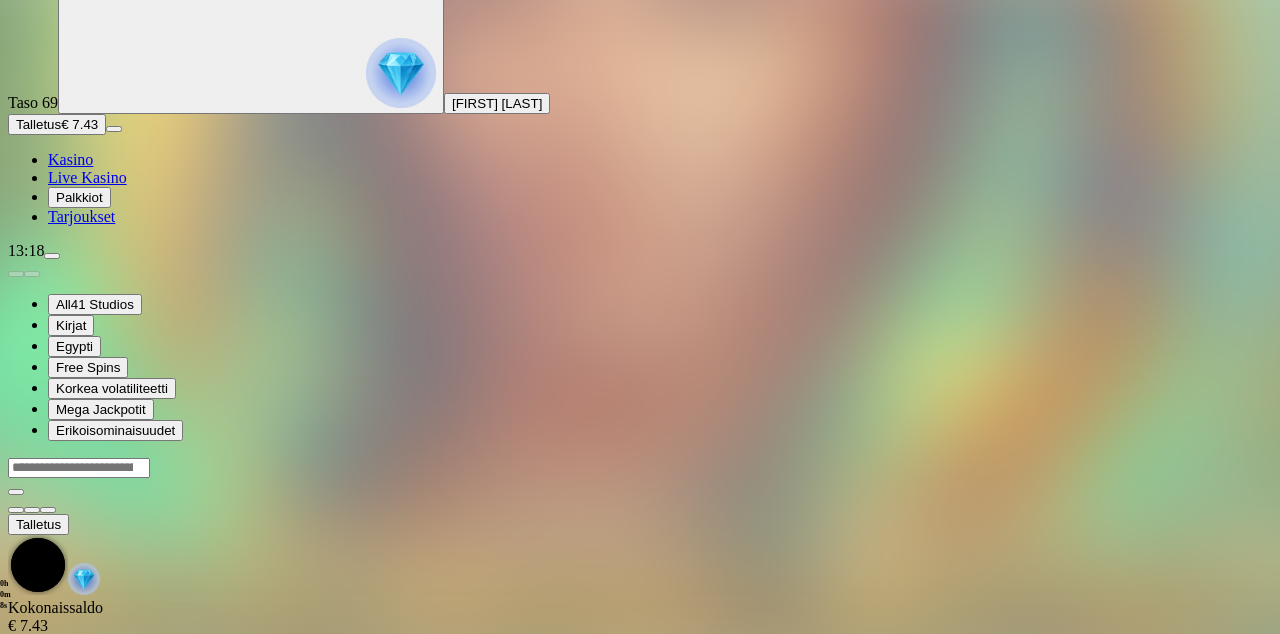 scroll, scrollTop: 0, scrollLeft: 0, axis: both 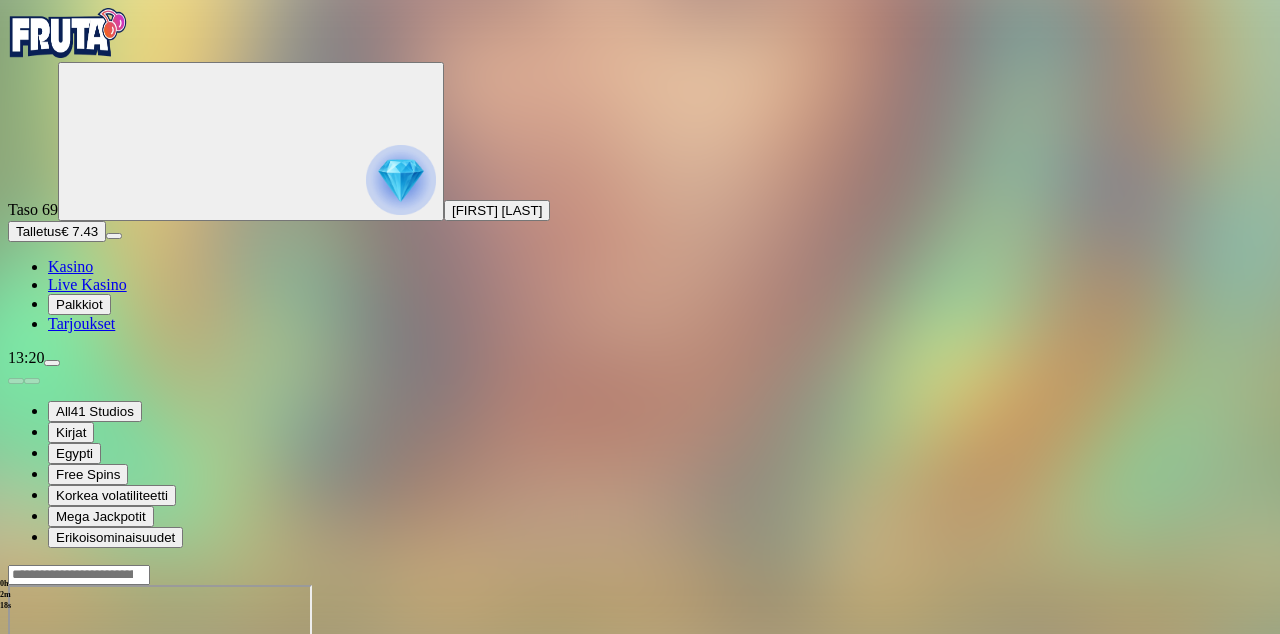 click at bounding box center [16, 757] 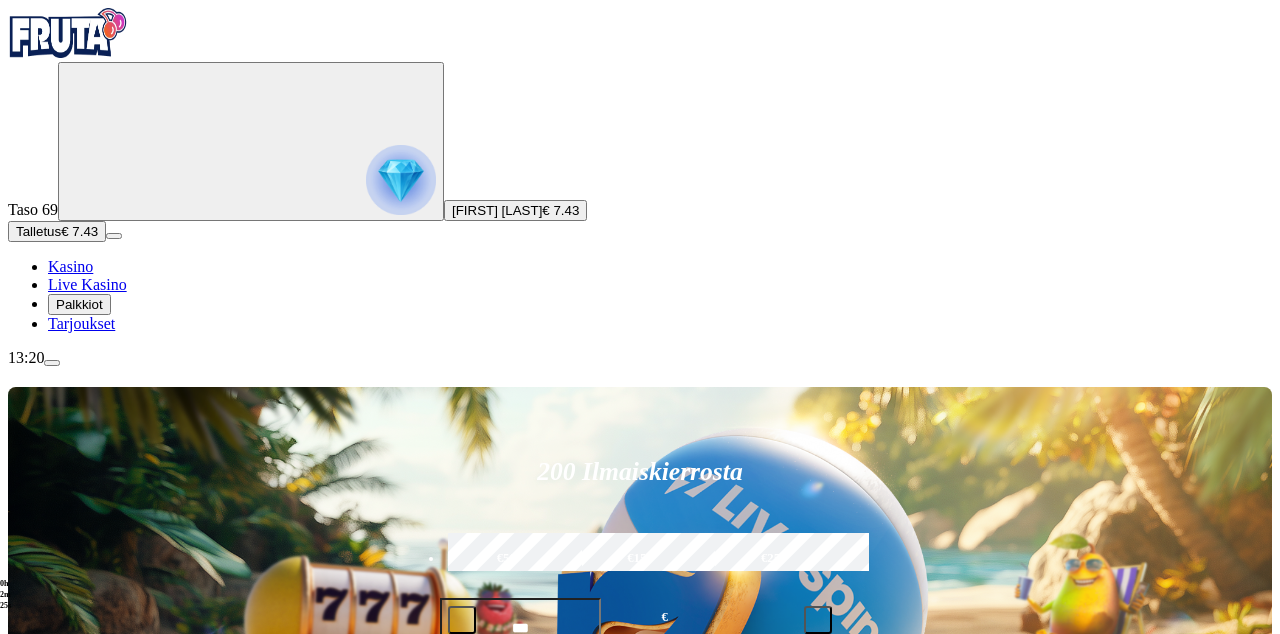 click on "Pelaa nyt" at bounding box center (-691, 2072) 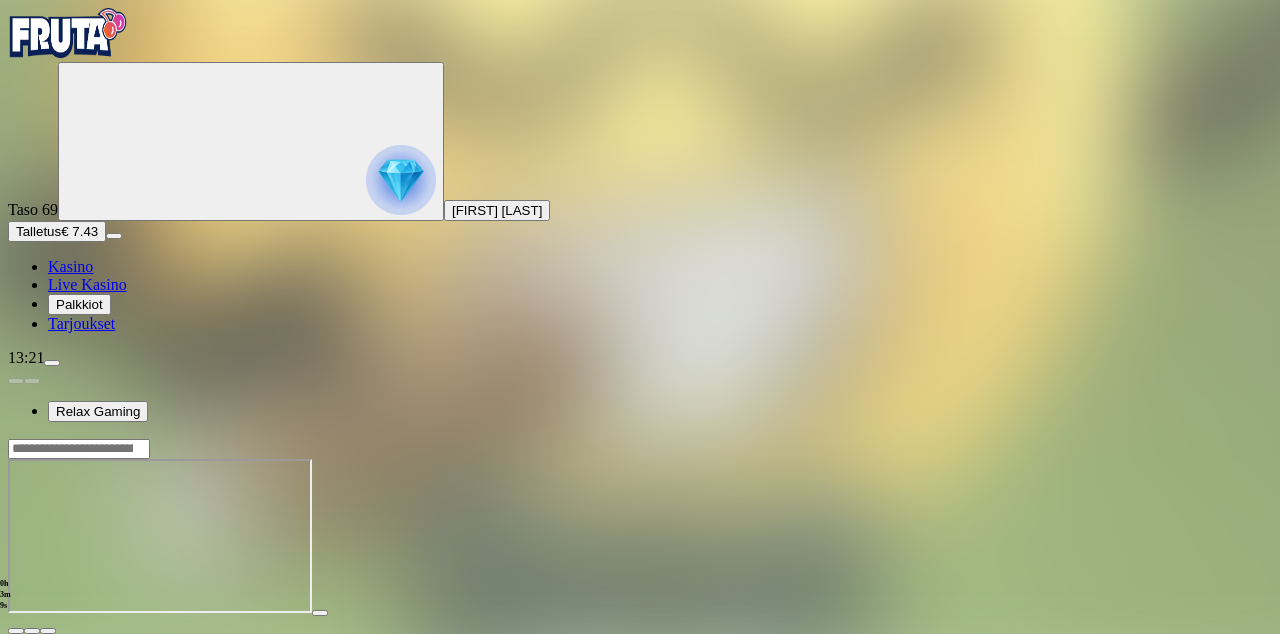 click on "0h 3m 8s Talletus Kokonaissaldo € 7.43 Kotiutus € 7.43 Bonukset € 0.00 Talletus Aulaan" at bounding box center [640, 634] 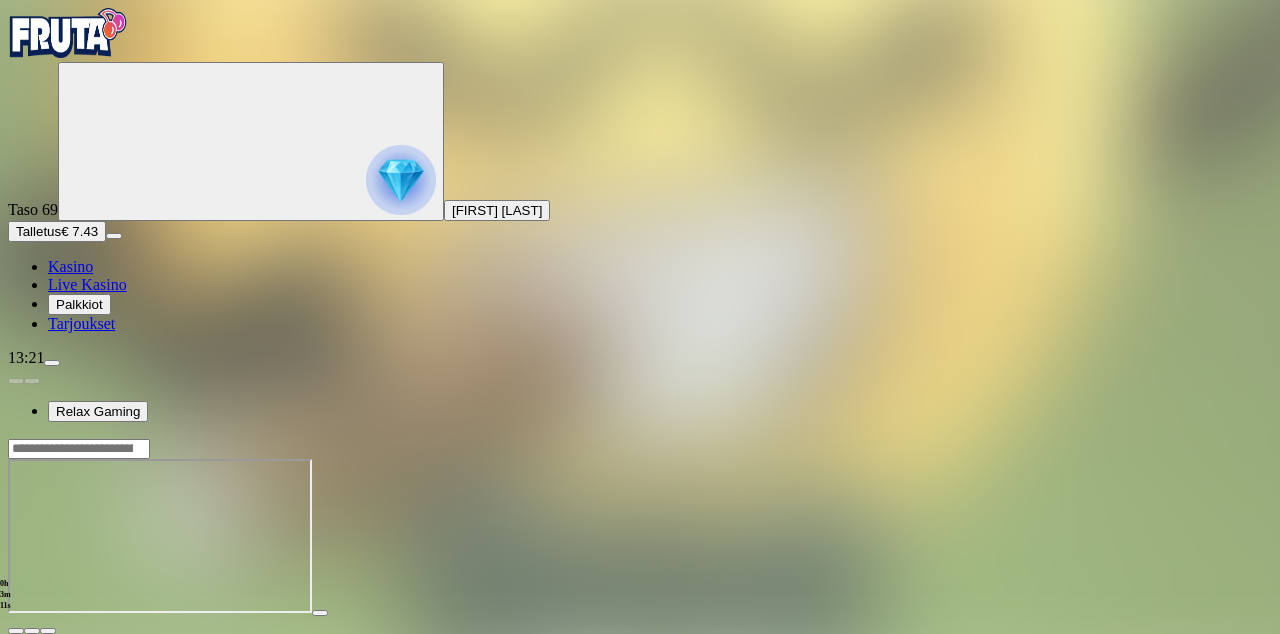 click at bounding box center [16, 631] 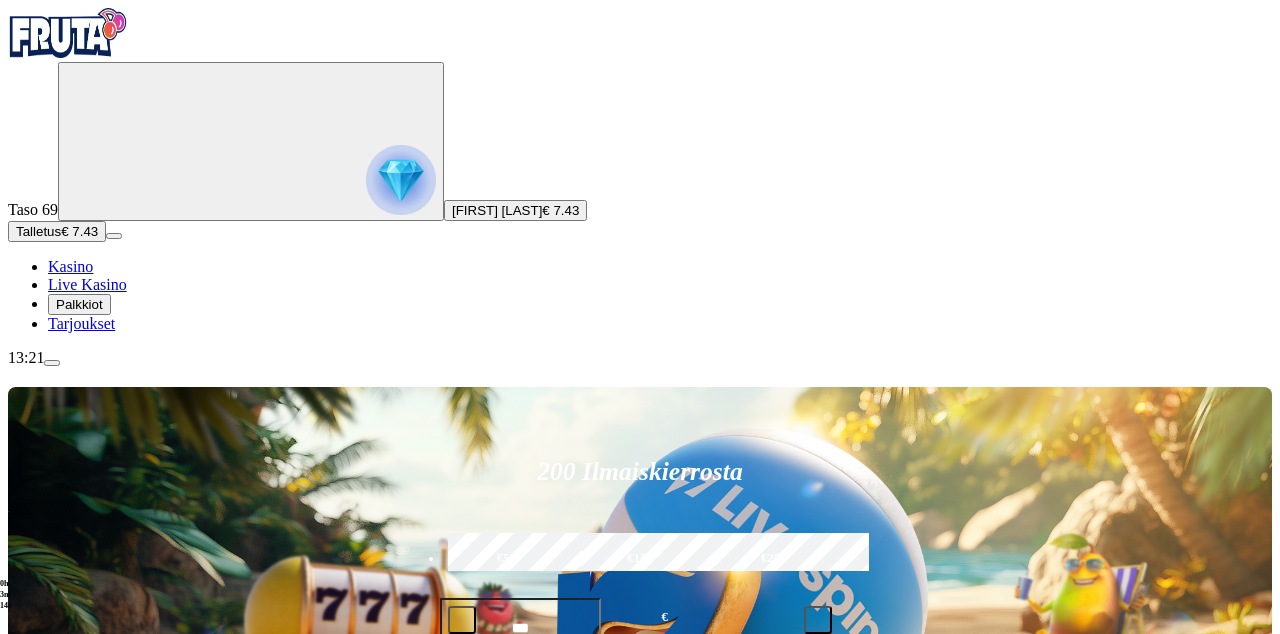 click at bounding box center [901, 899] 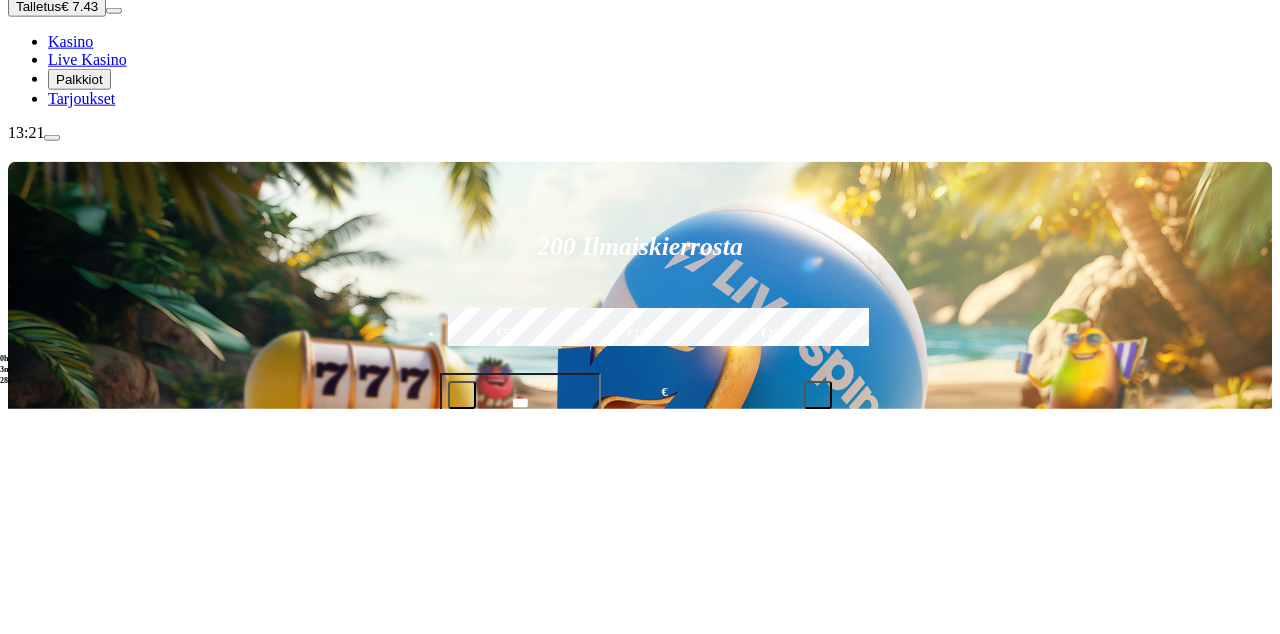 scroll, scrollTop: 246, scrollLeft: 0, axis: vertical 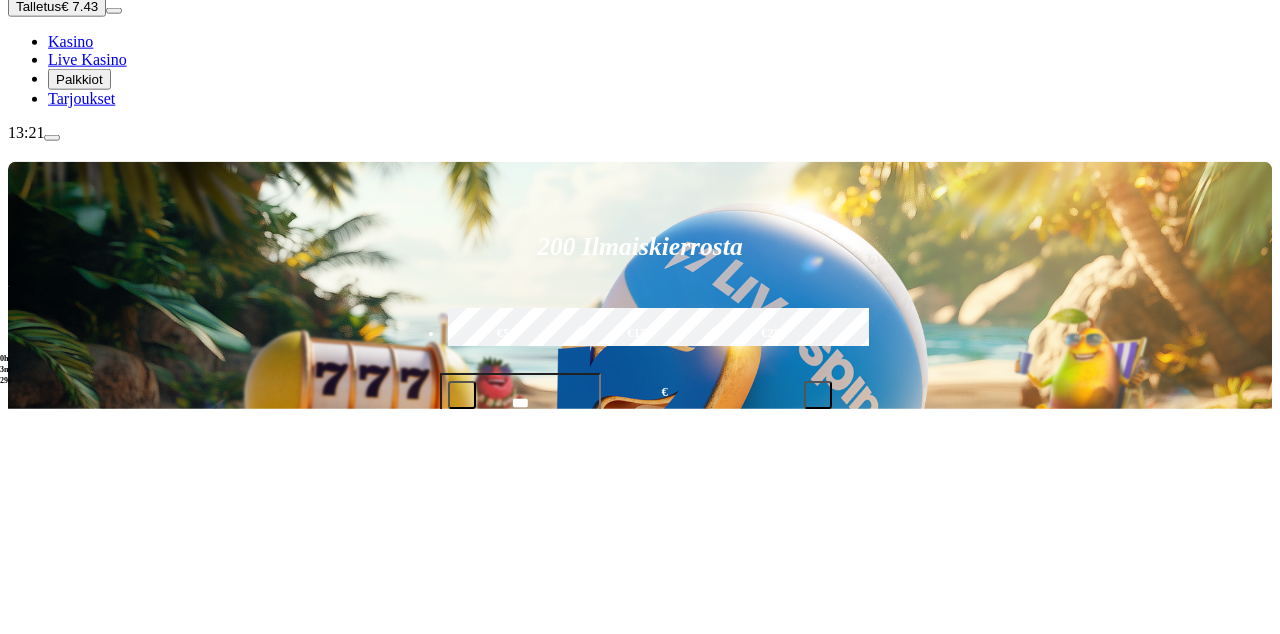 type on "**********" 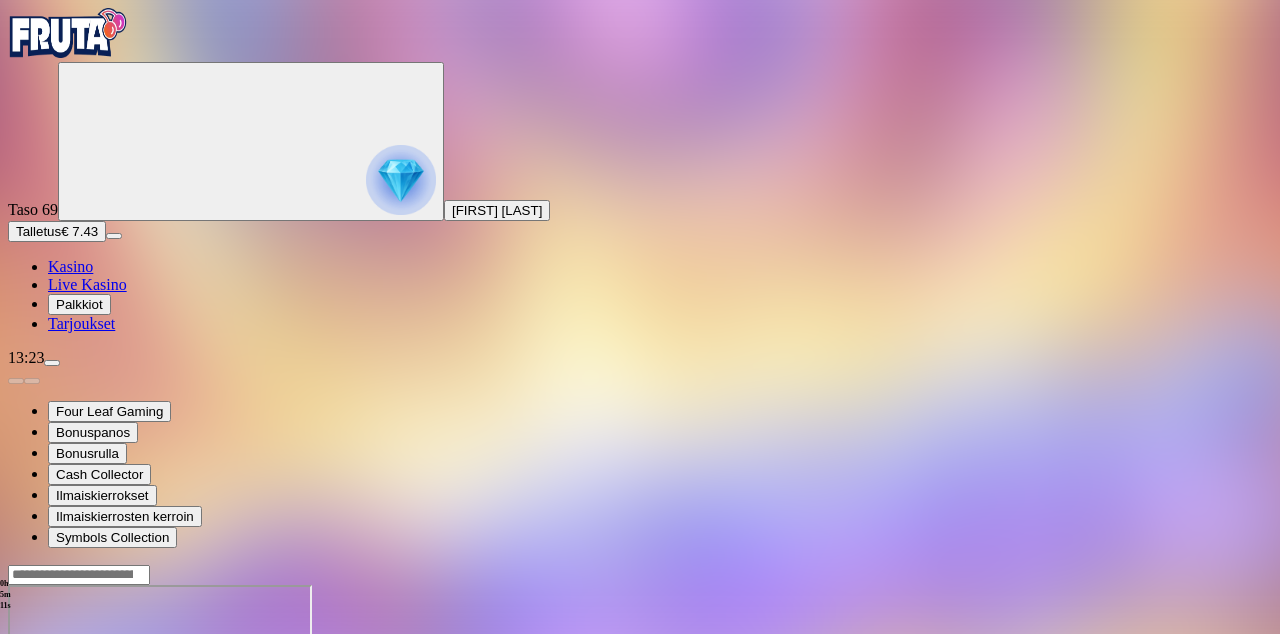 click at bounding box center (16, 757) 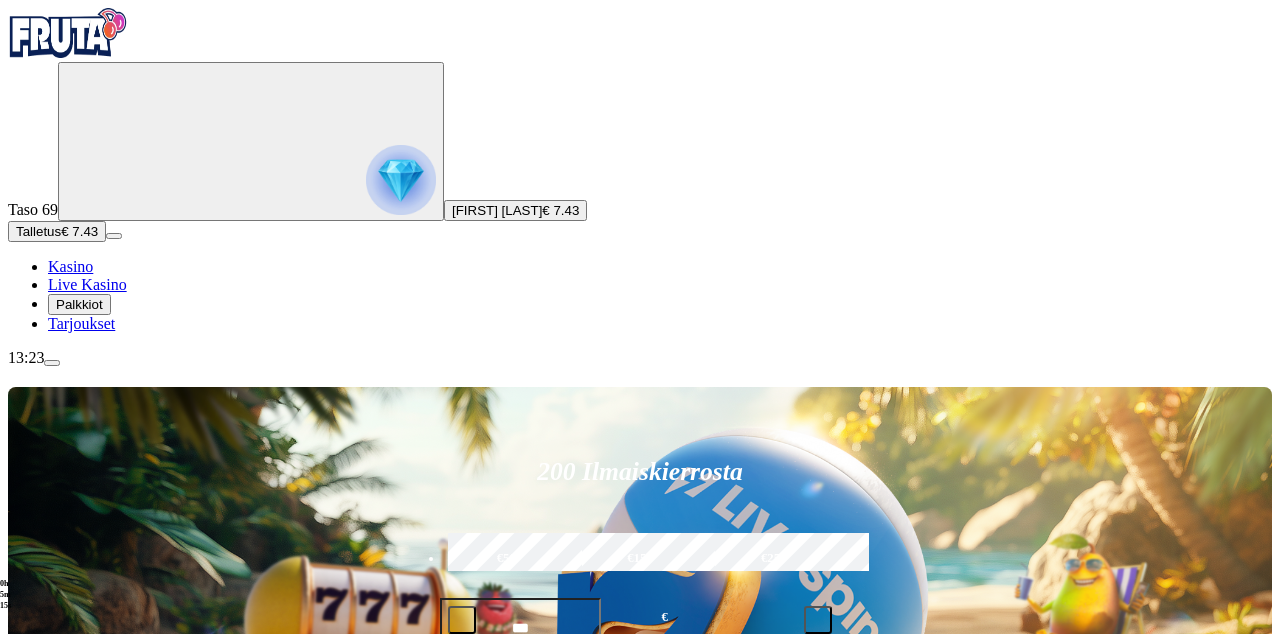 click at bounding box center [901, 899] 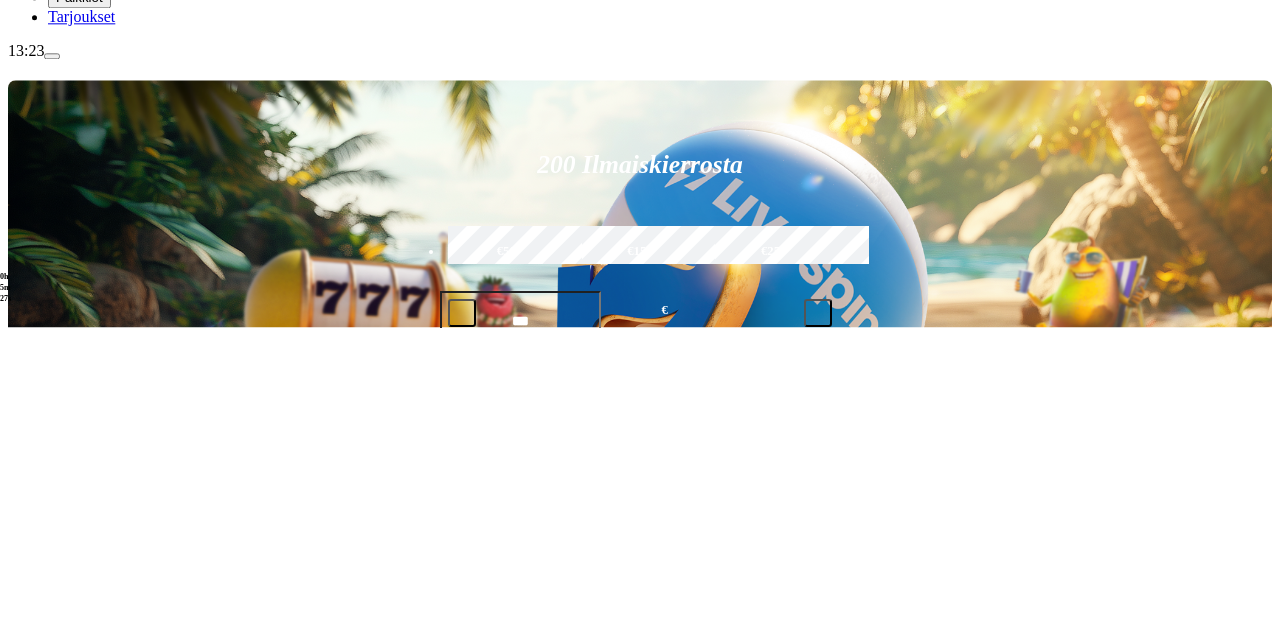 scroll, scrollTop: 370, scrollLeft: 0, axis: vertical 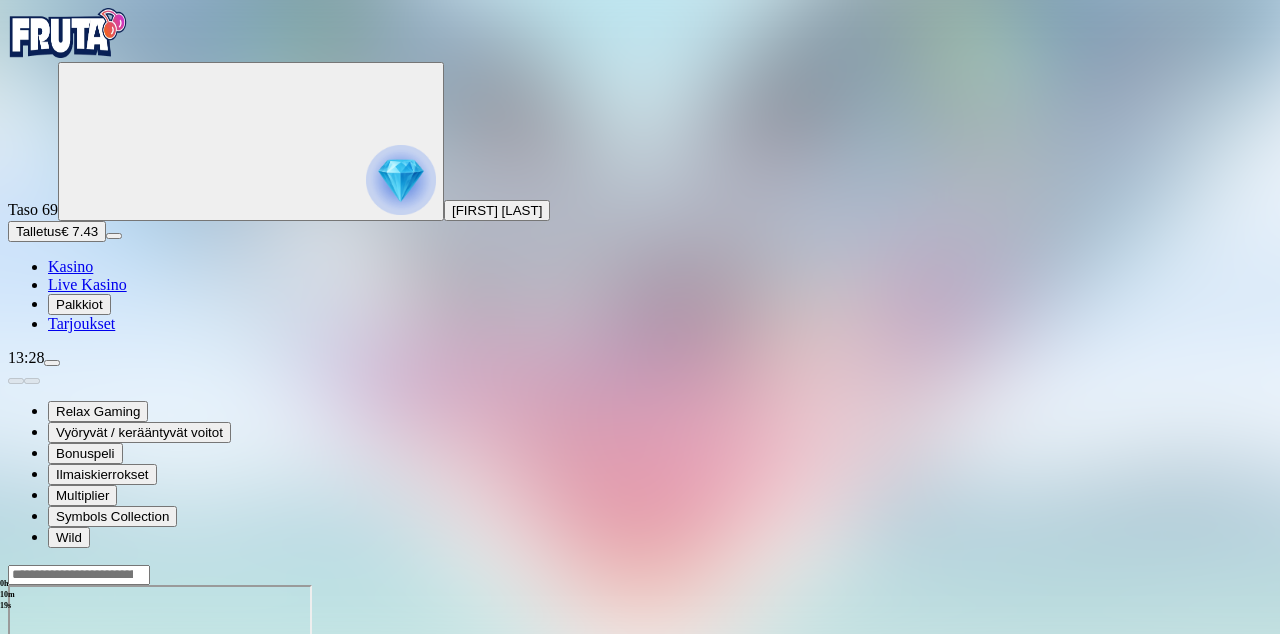click at bounding box center [16, 757] 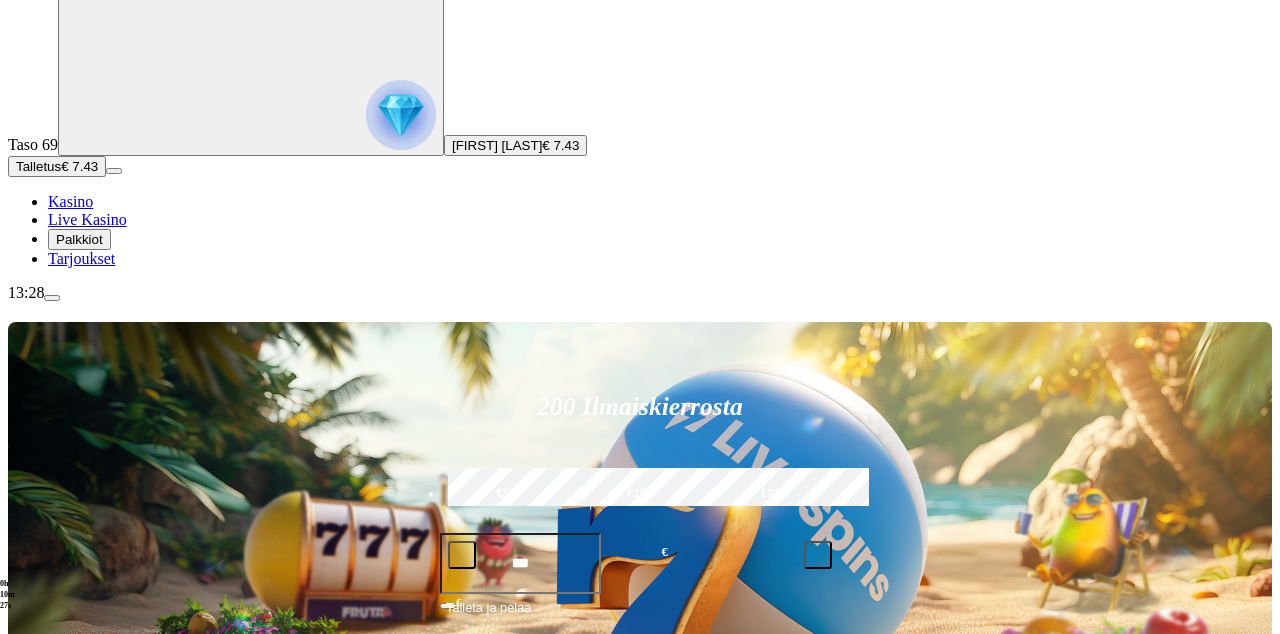 scroll, scrollTop: 64, scrollLeft: 0, axis: vertical 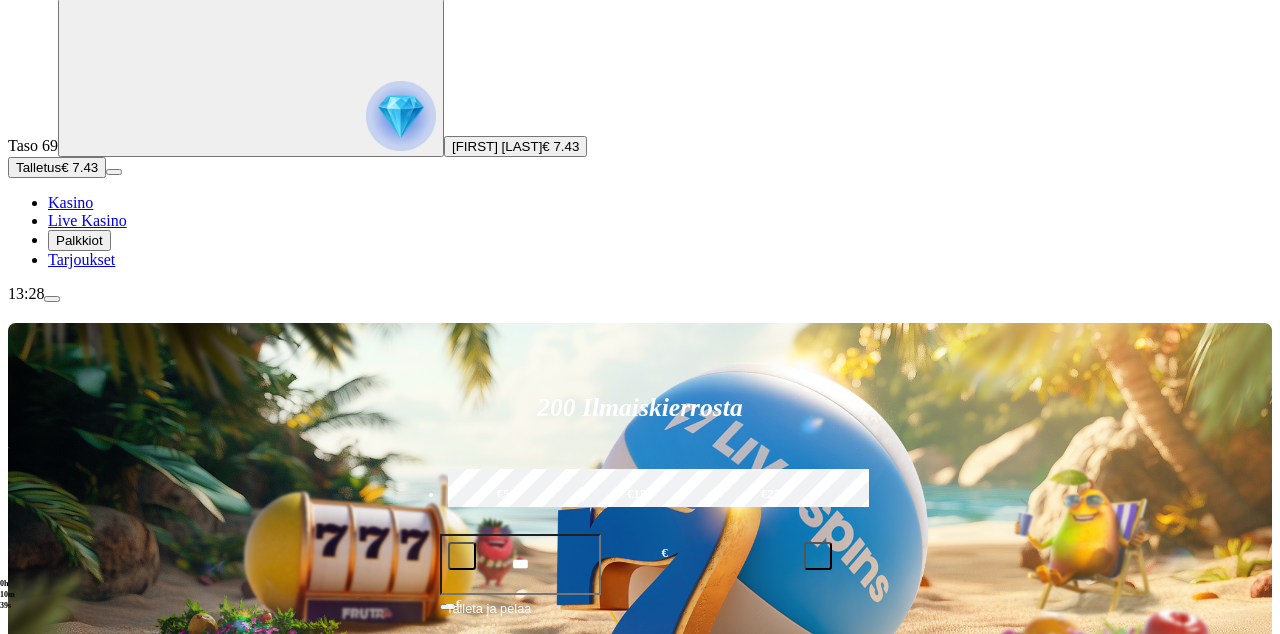 click at bounding box center [48, 1063] 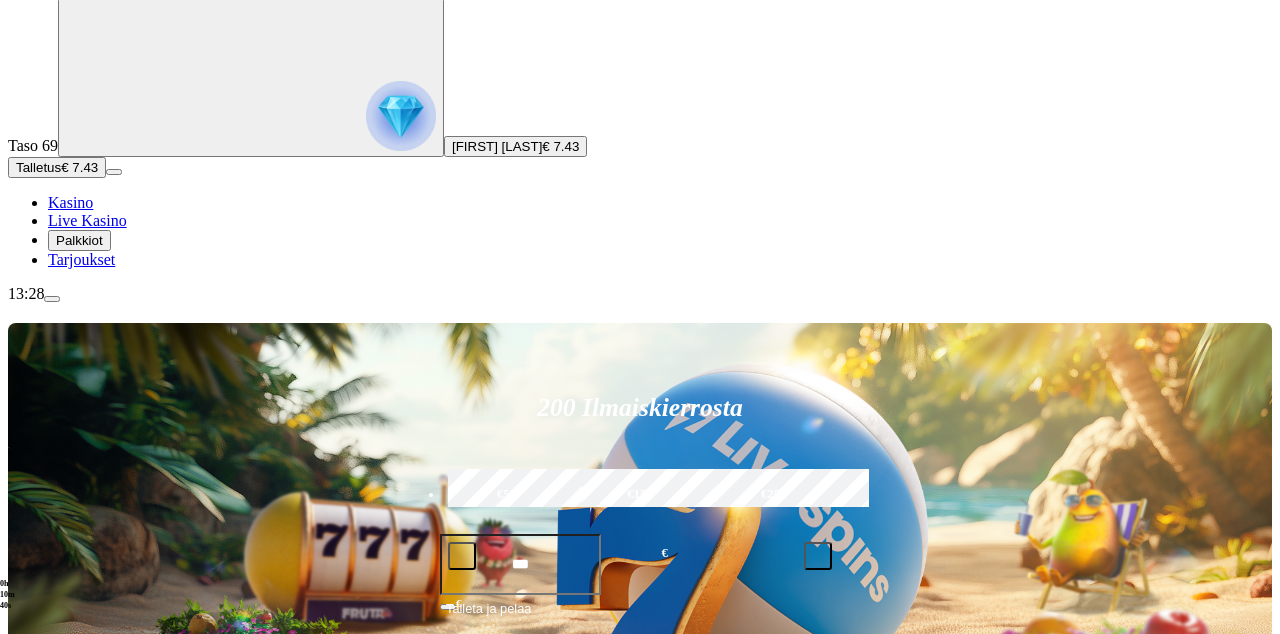 scroll, scrollTop: 0, scrollLeft: 0, axis: both 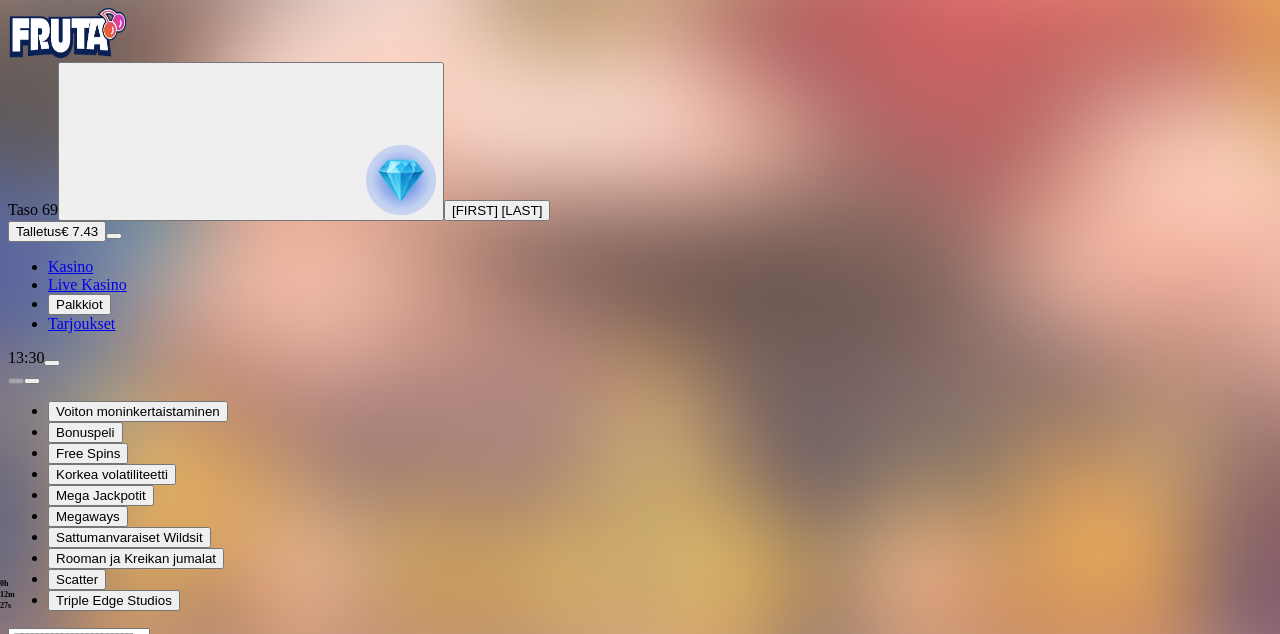 click at bounding box center (640, 727) 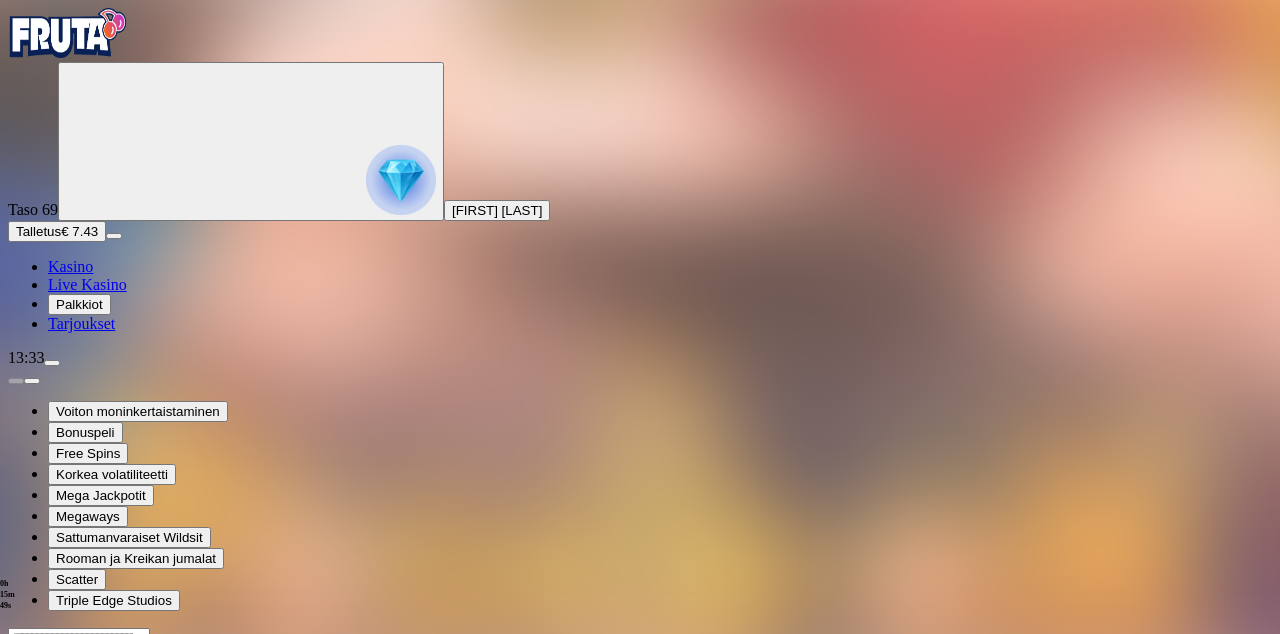 click at bounding box center [16, 820] 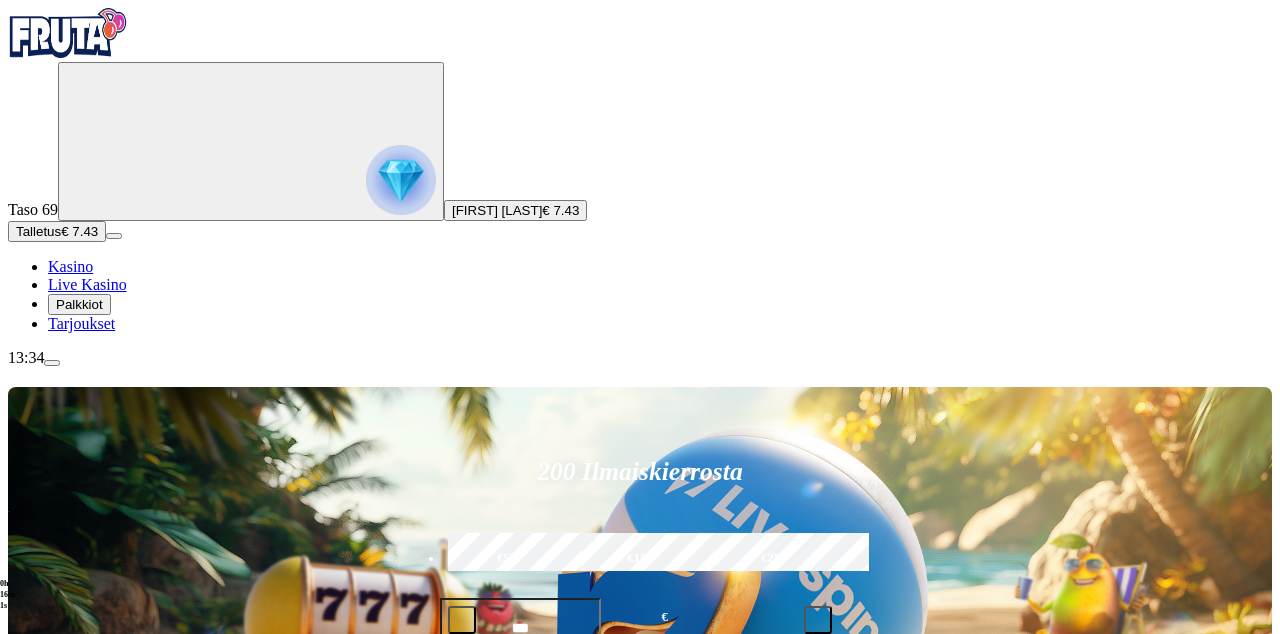 click at bounding box center (901, 899) 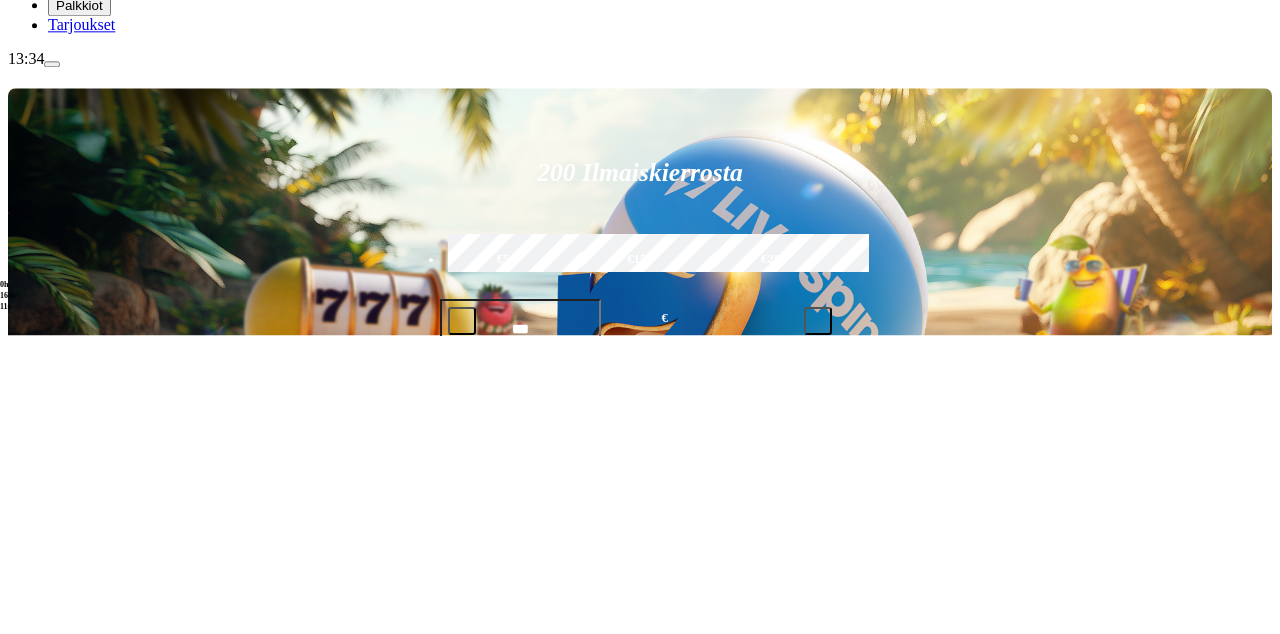 scroll, scrollTop: 347, scrollLeft: 0, axis: vertical 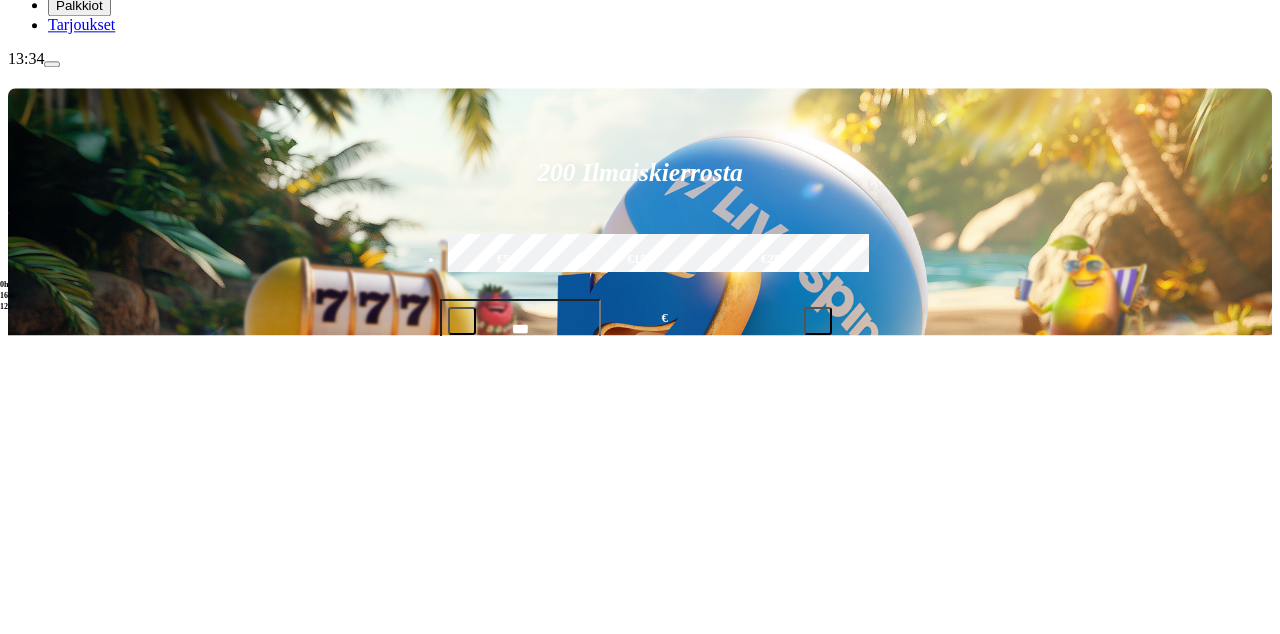 type on "*******" 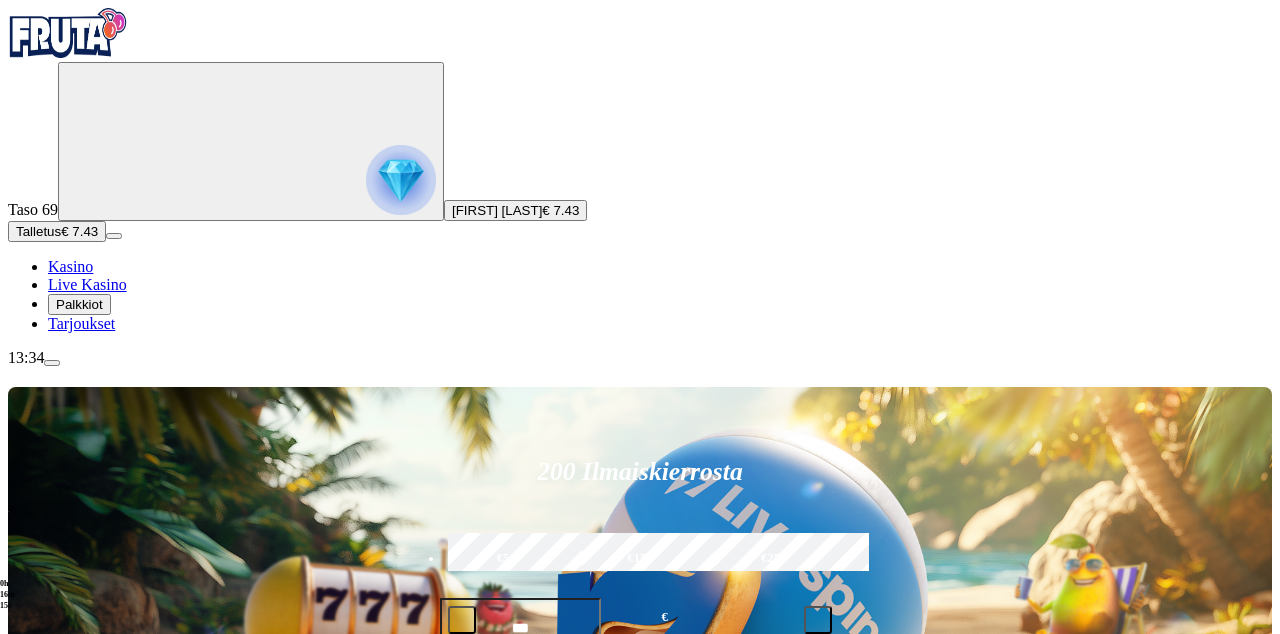 click at bounding box center [842, 1009] 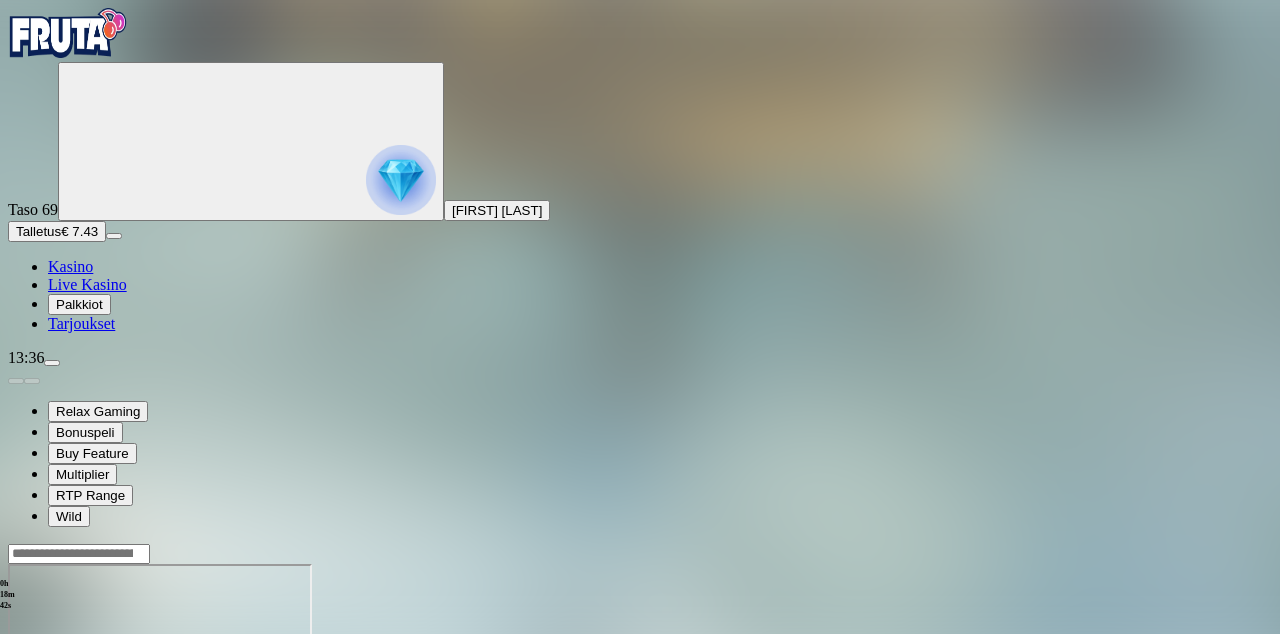 click at bounding box center (16, 736) 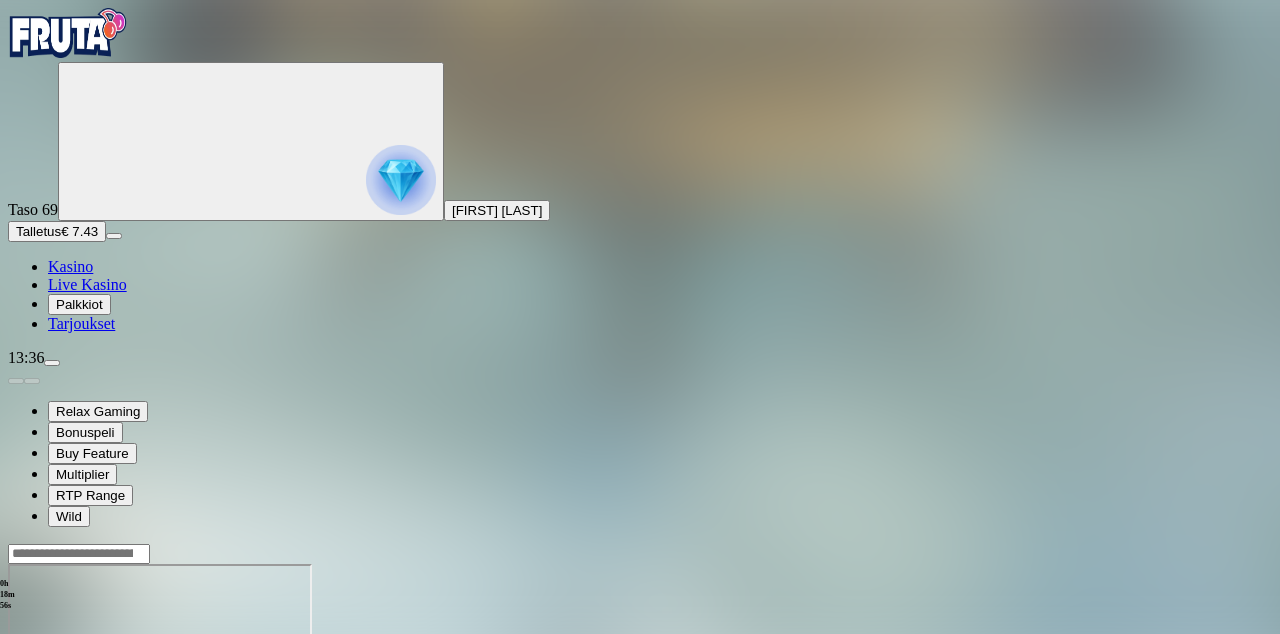 click at bounding box center (16, 736) 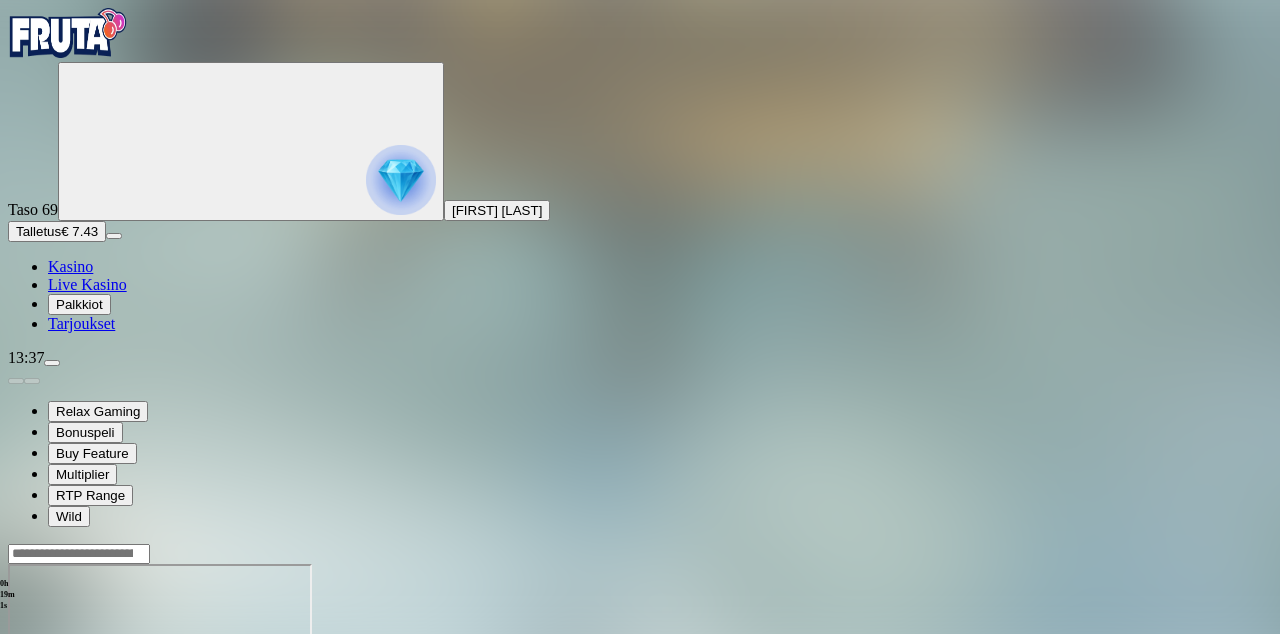 click at bounding box center [16, 736] 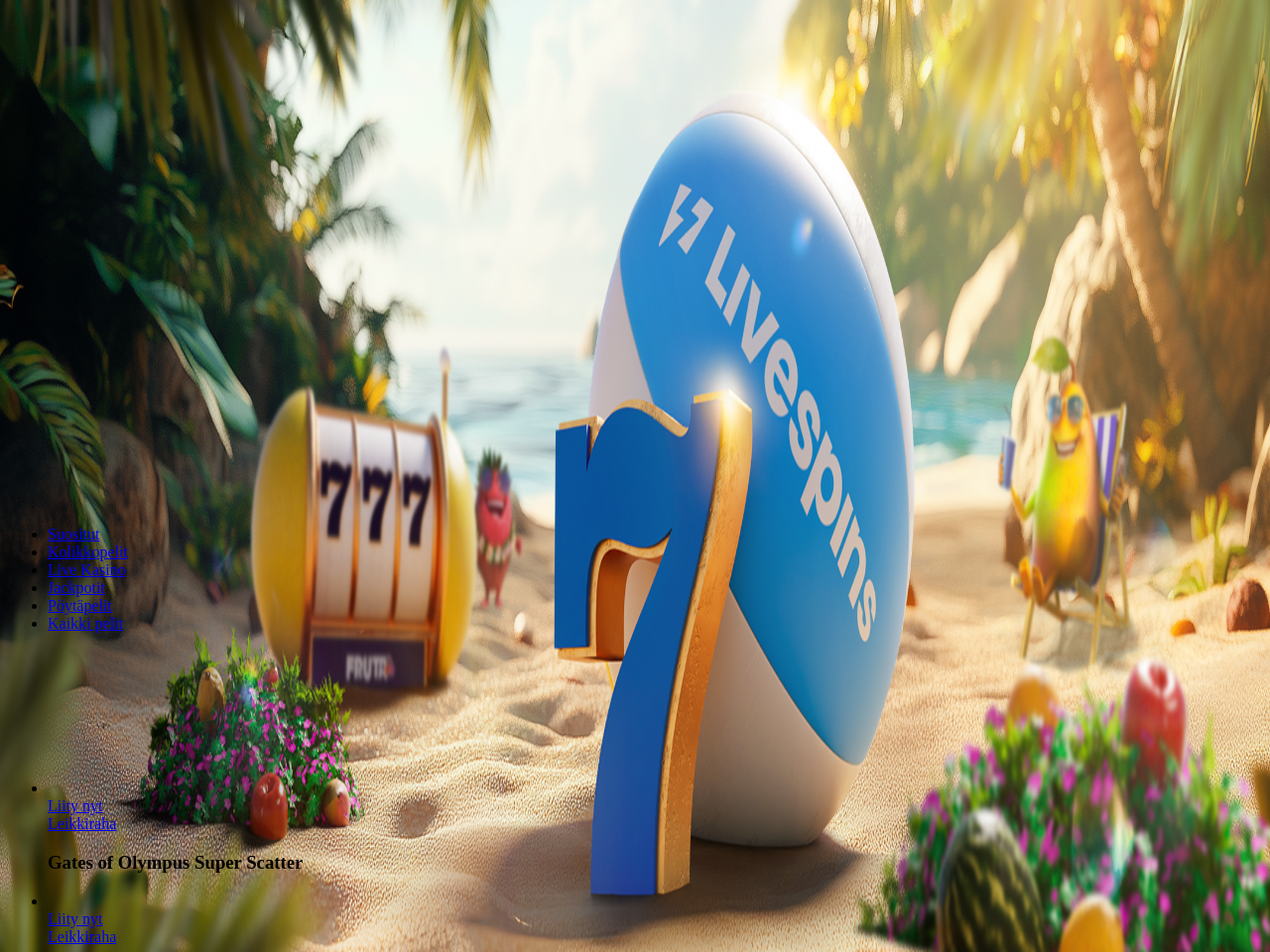 scroll, scrollTop: 0, scrollLeft: 0, axis: both 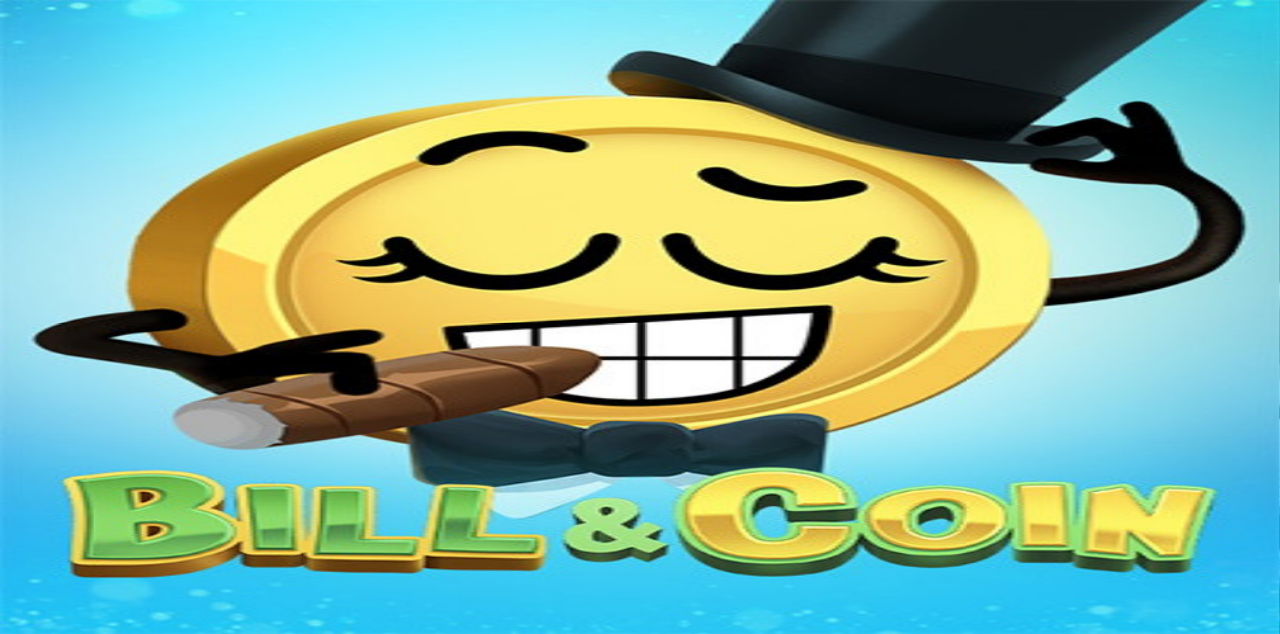 click on "Ymmärrän" at bounding box center [151, 9274] 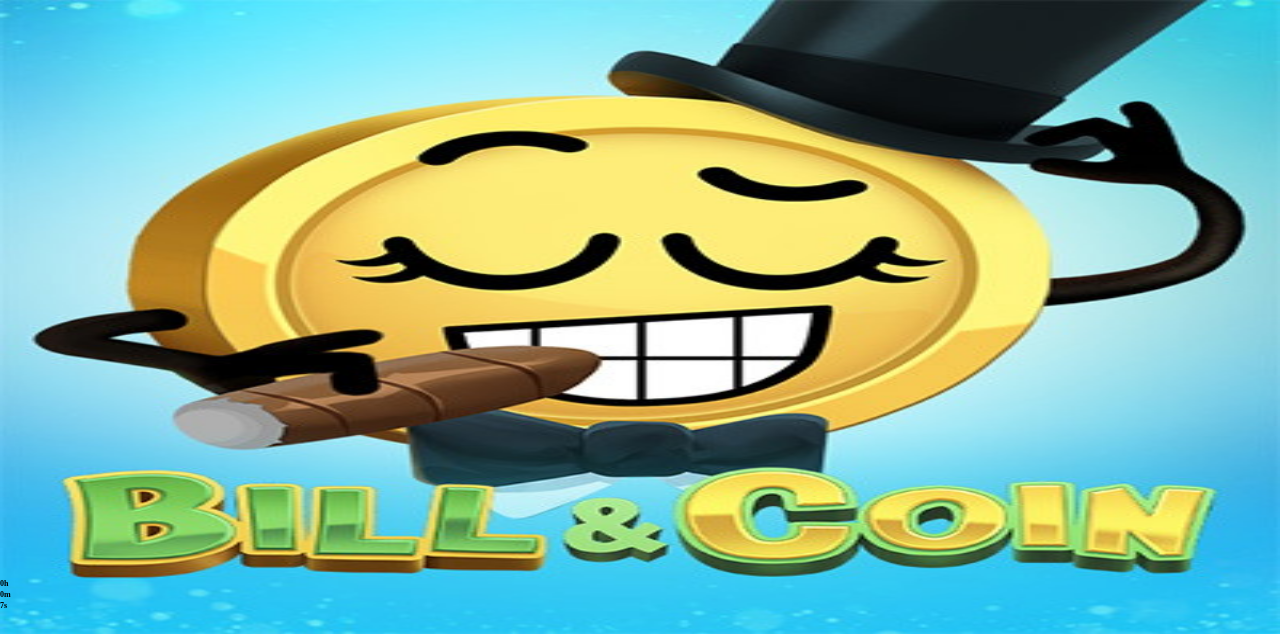 click at bounding box center [48, 984] 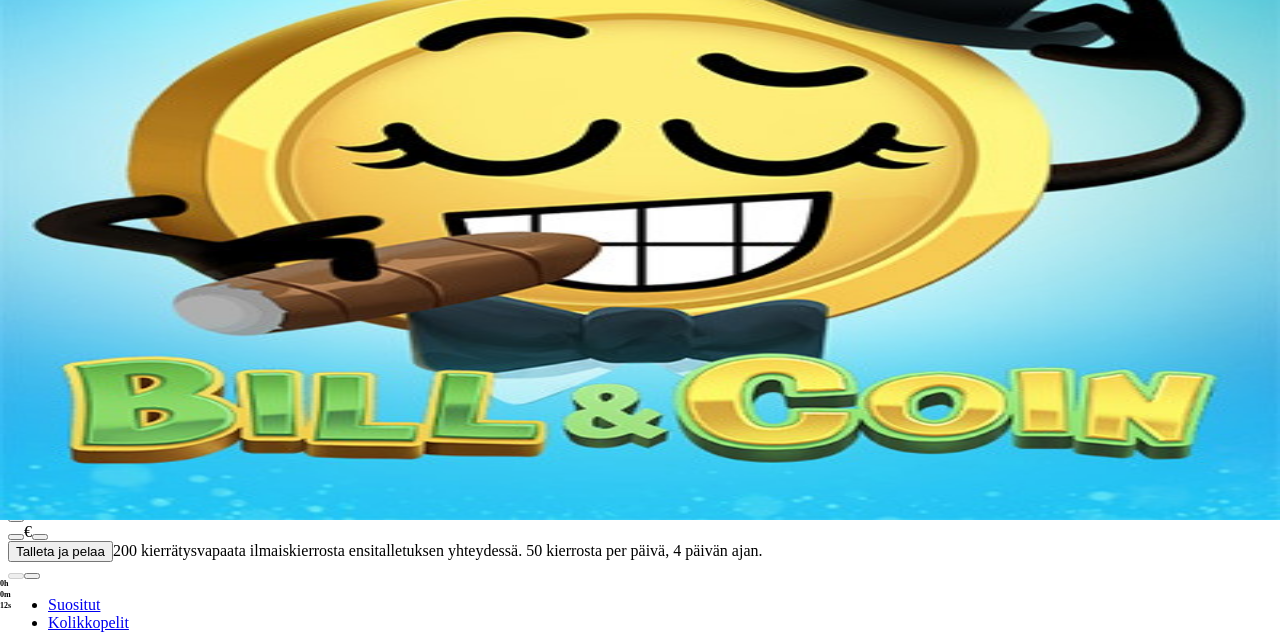scroll, scrollTop: 116, scrollLeft: 0, axis: vertical 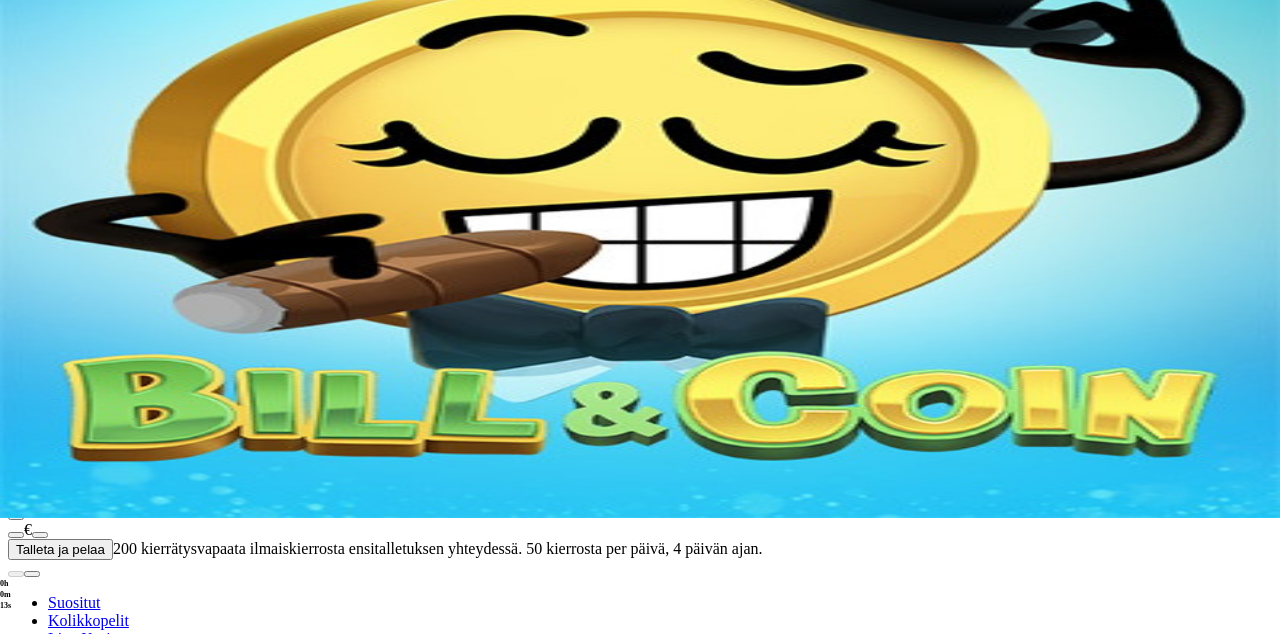 click at bounding box center [48, 868] 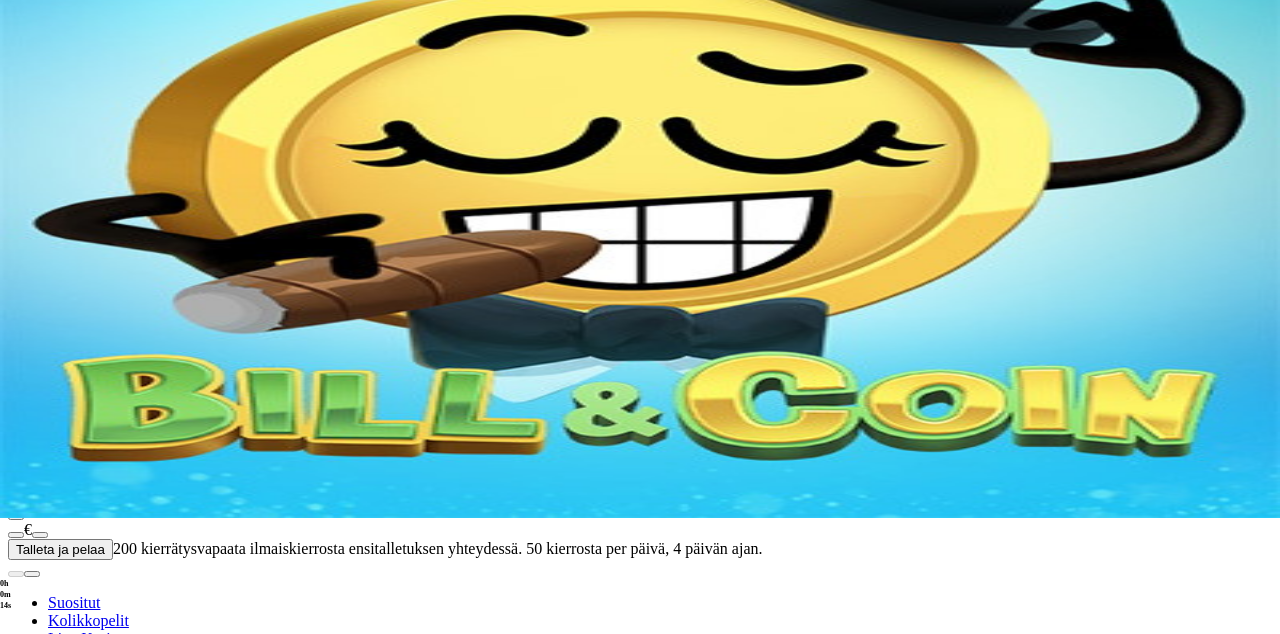 click at bounding box center [48, 868] 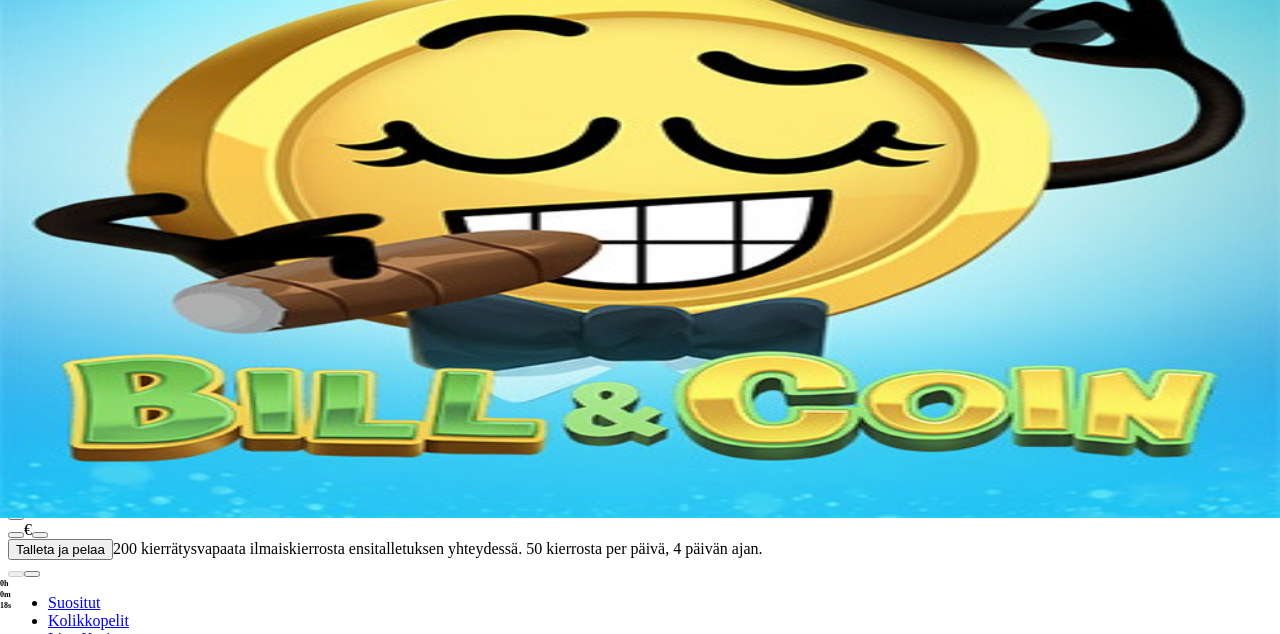 click at bounding box center (48, 868) 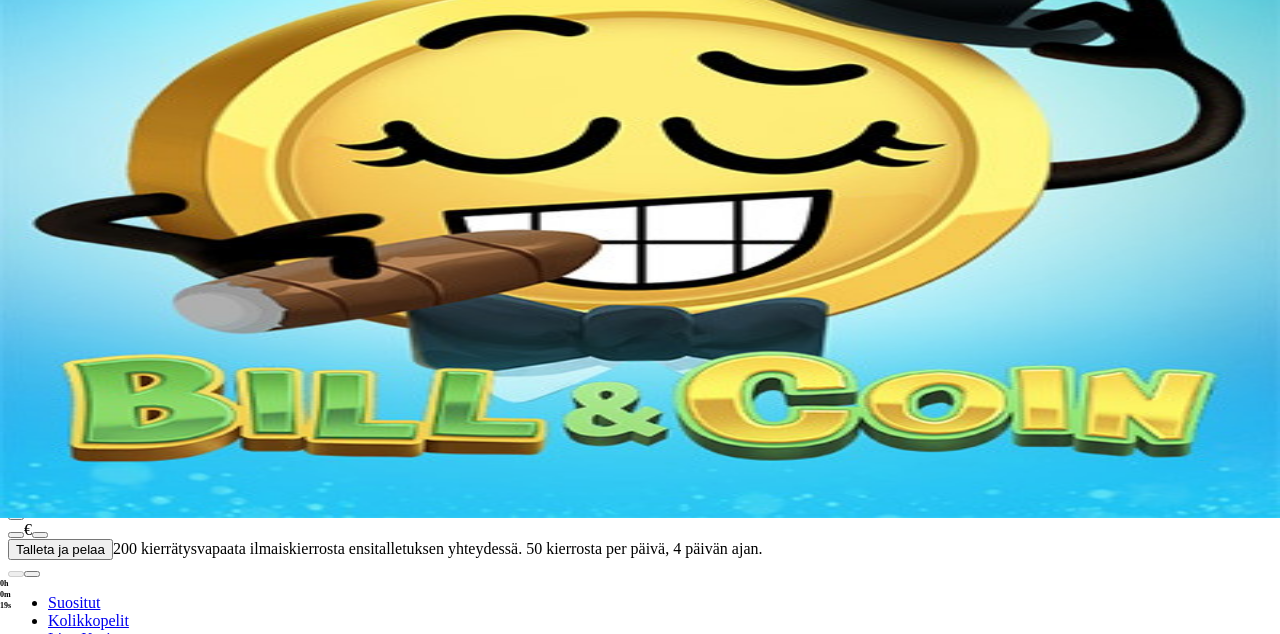 click at bounding box center (48, 868) 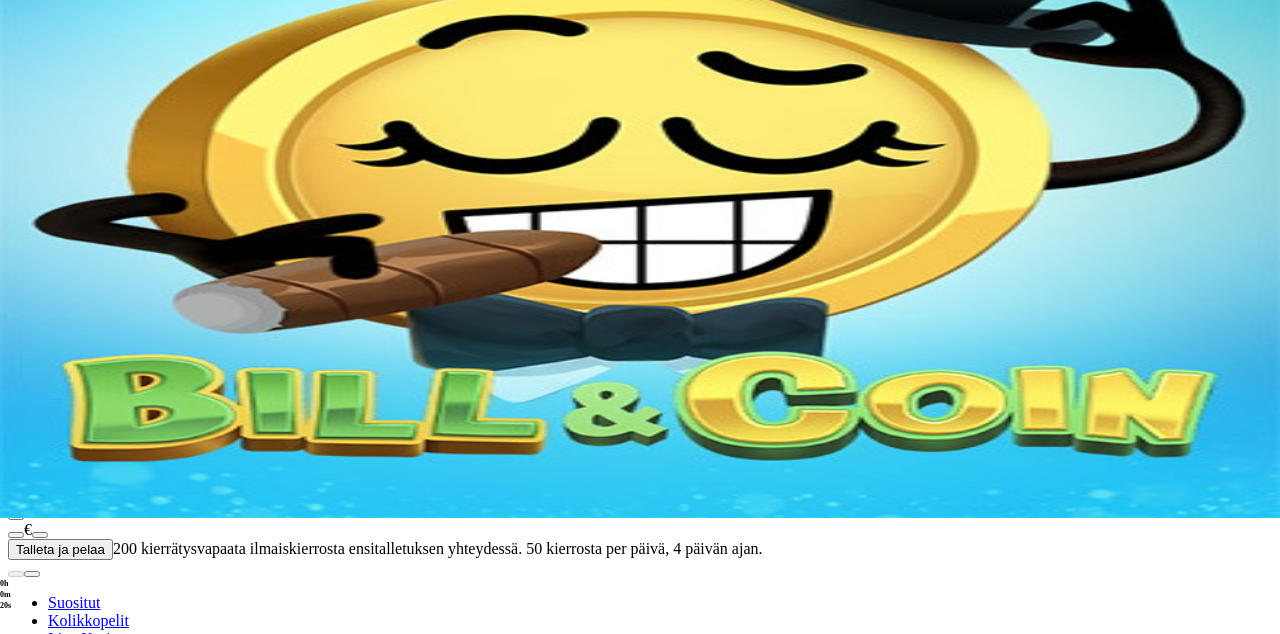 click at bounding box center (48, 868) 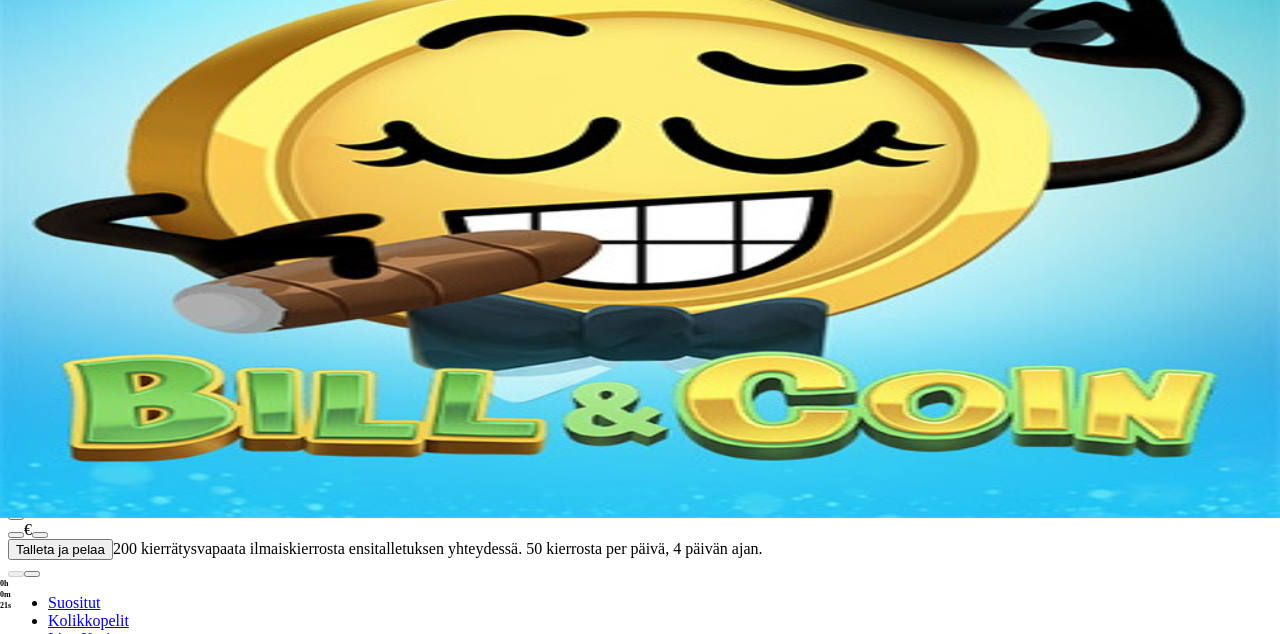 click at bounding box center [48, 964] 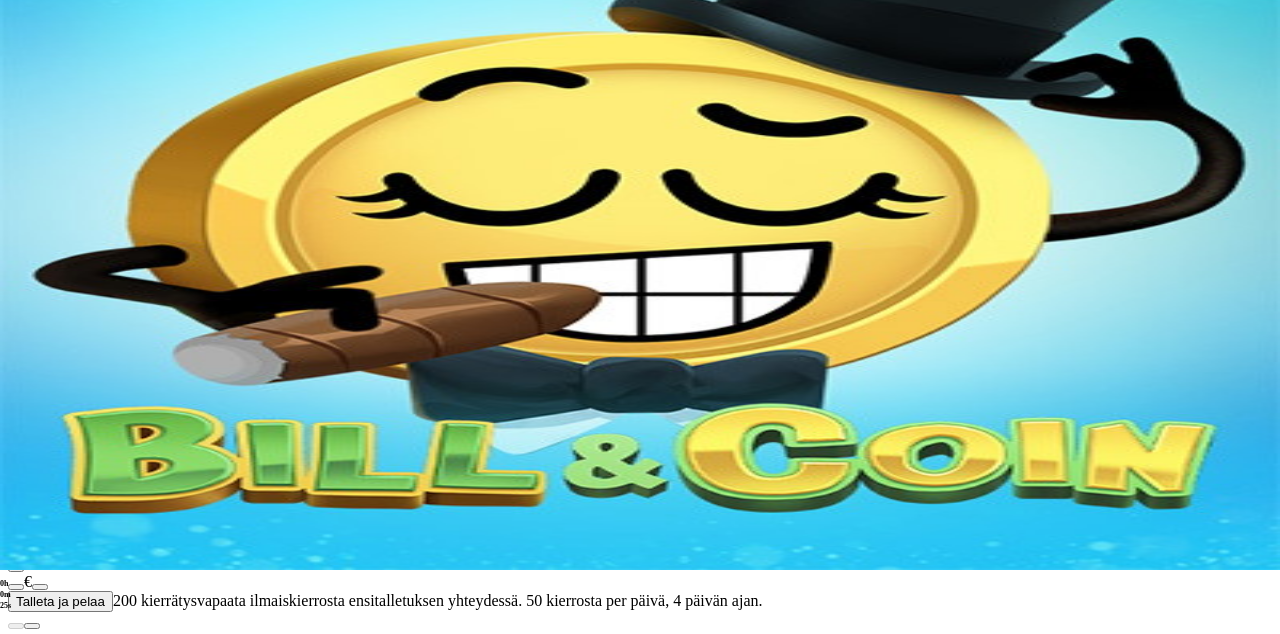 scroll, scrollTop: 0, scrollLeft: 0, axis: both 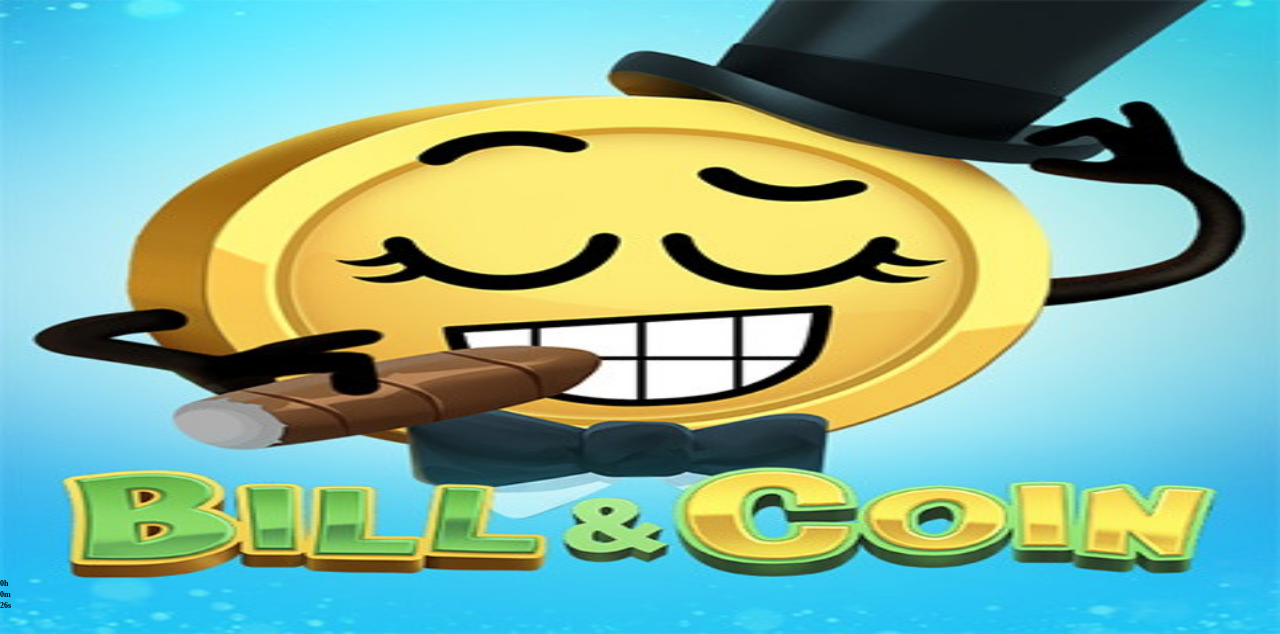 click at bounding box center [48, 984] 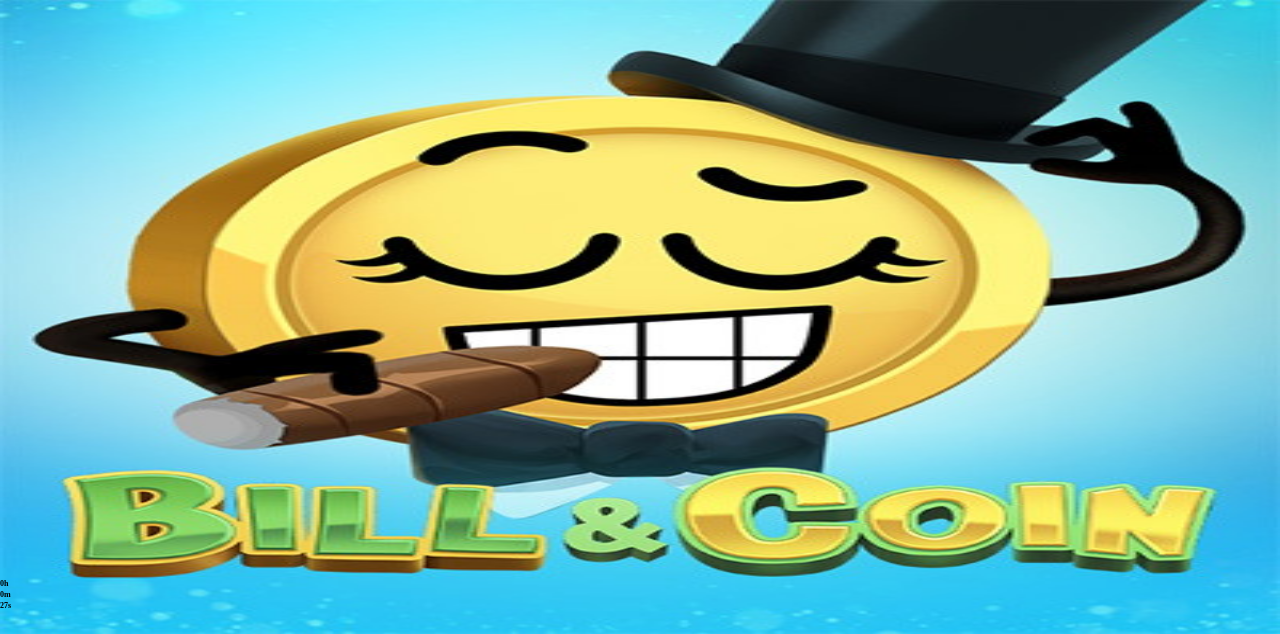 click on "Pelaa nyt" at bounding box center (77, 974) 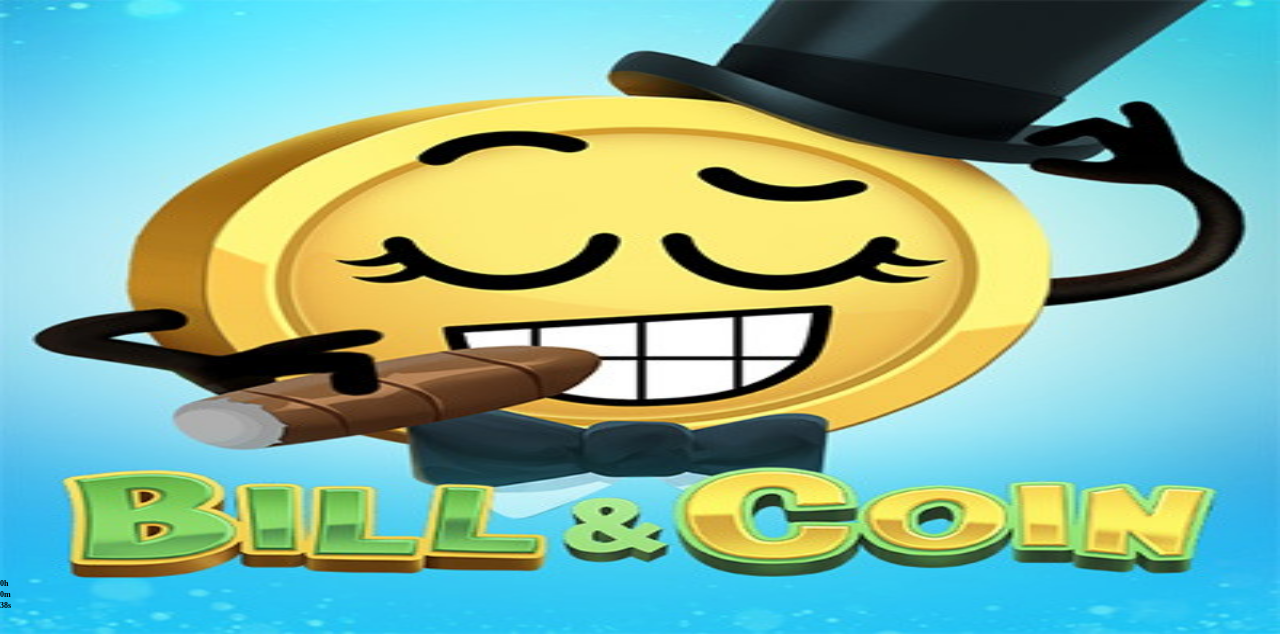 click on "Pelaa nyt" at bounding box center (77, 974) 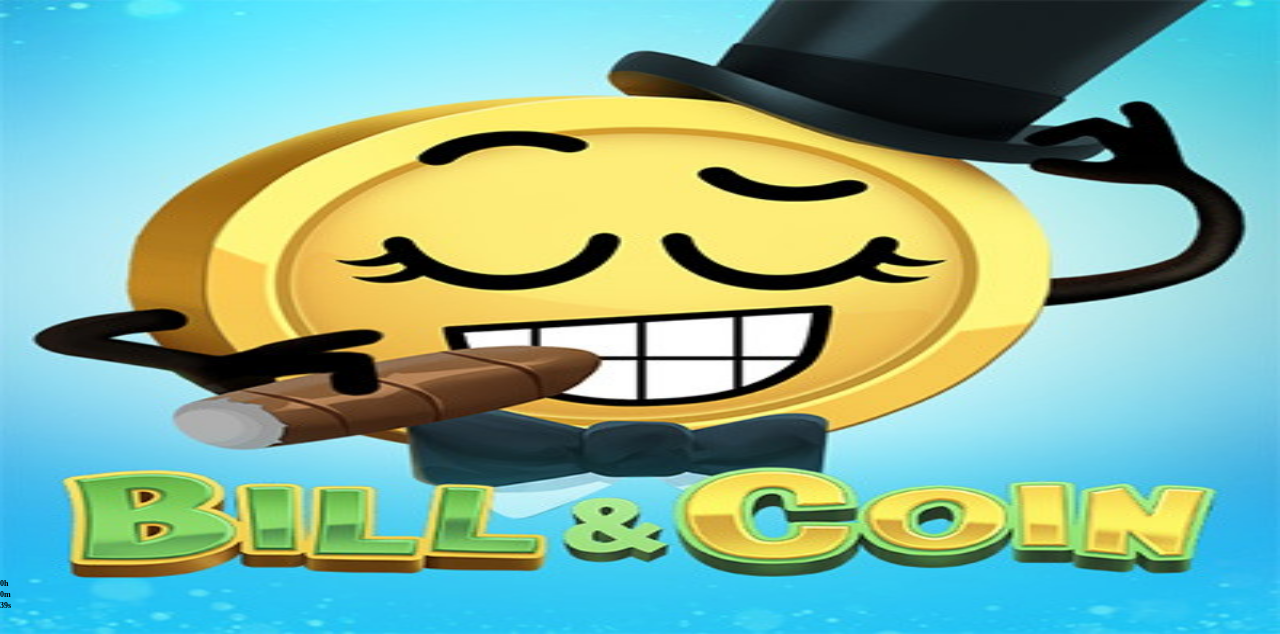 click on "Pelaa nyt" at bounding box center [77, 974] 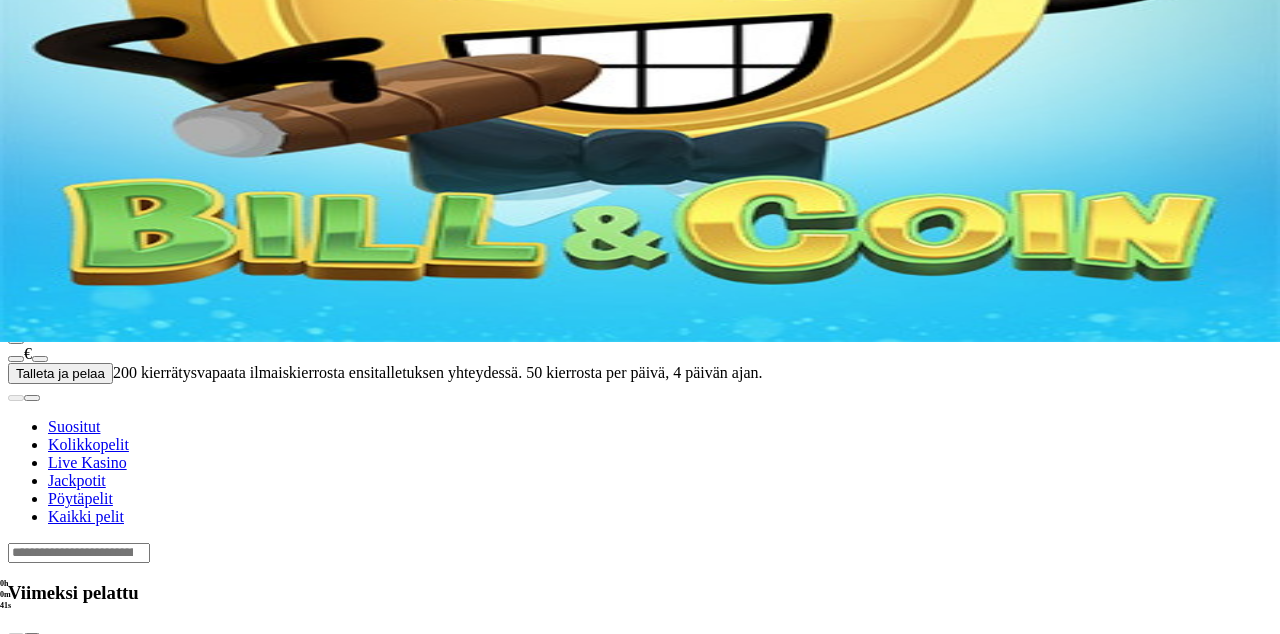 scroll, scrollTop: 0, scrollLeft: 0, axis: both 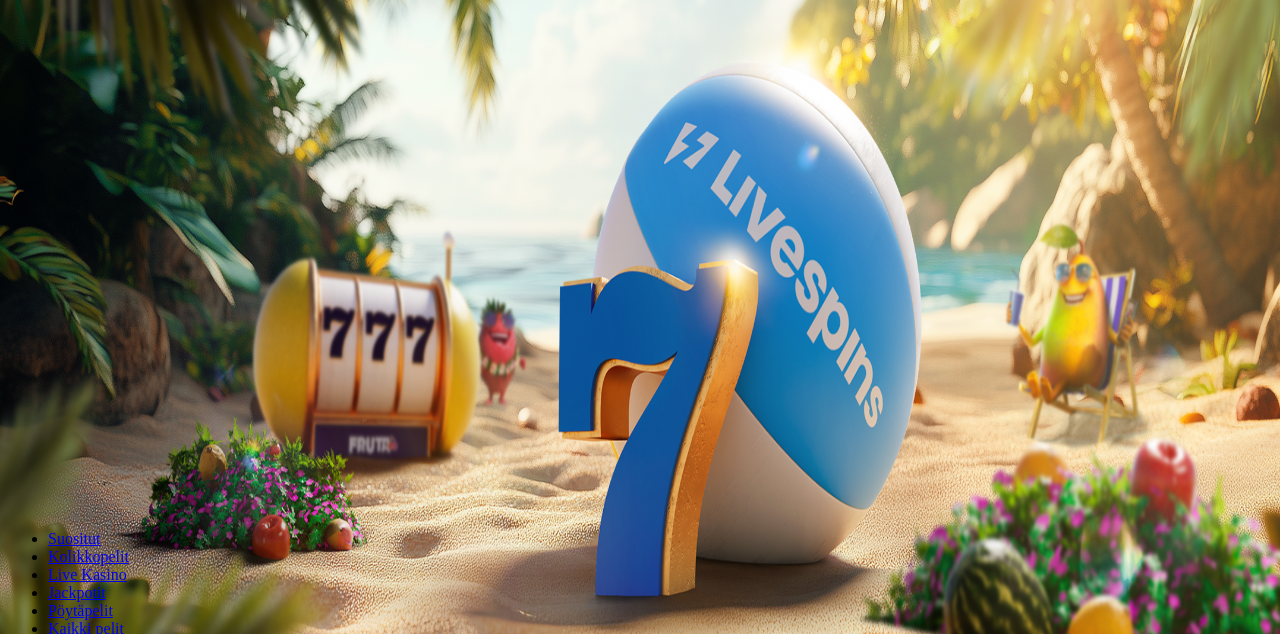 click on "Ymmärrän" at bounding box center [151, 5176] 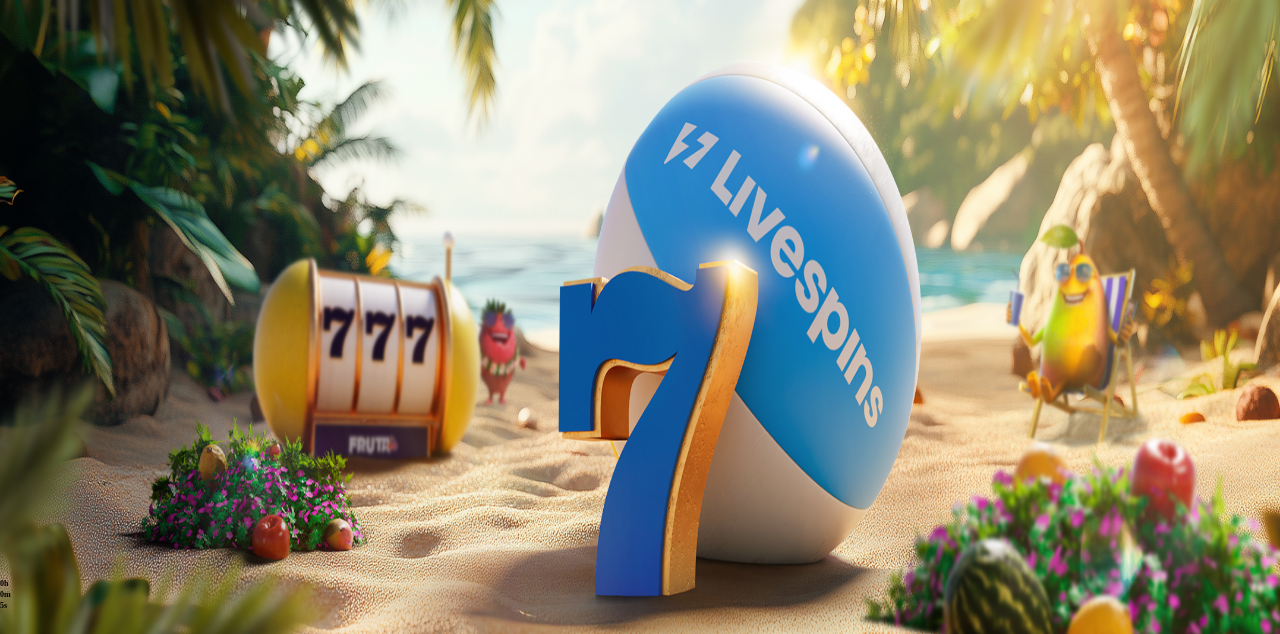 click at bounding box center (48, 1080) 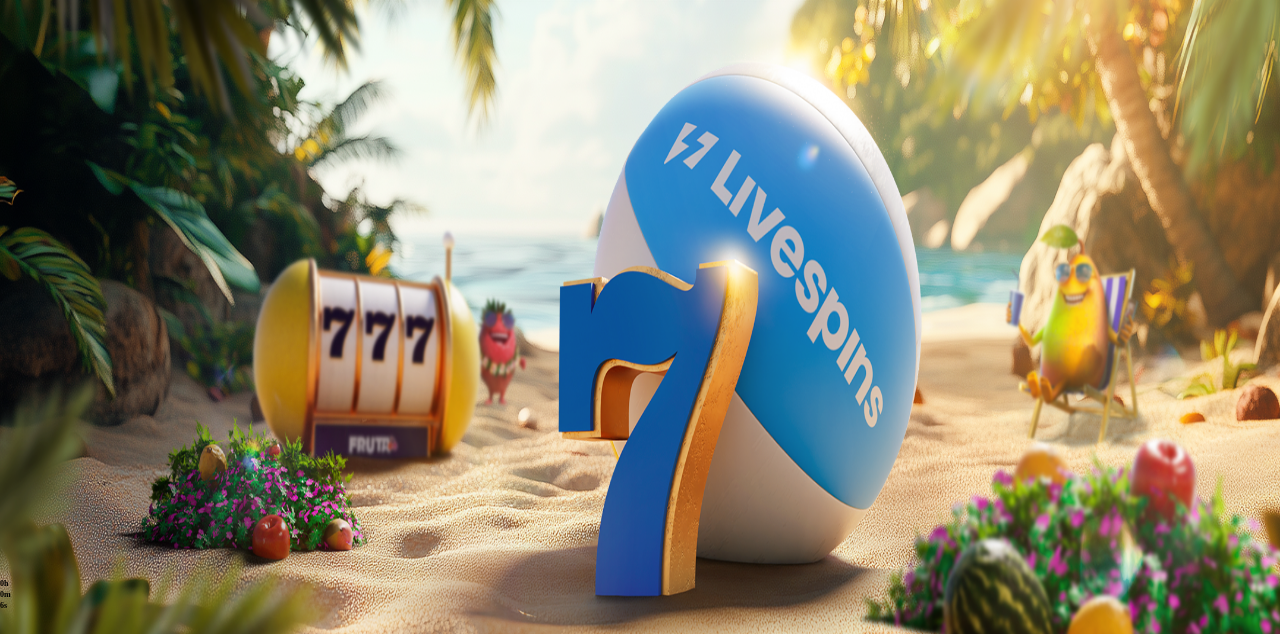 click on "Pelaa nyt" at bounding box center (77, 1070) 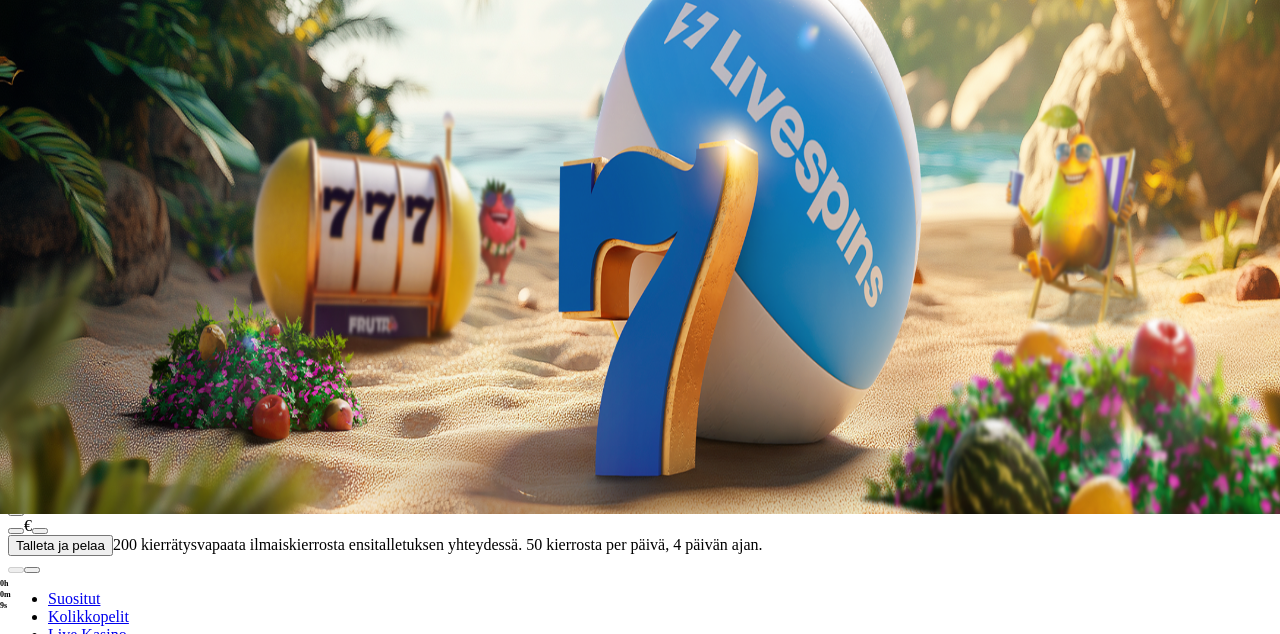 scroll, scrollTop: 120, scrollLeft: 0, axis: vertical 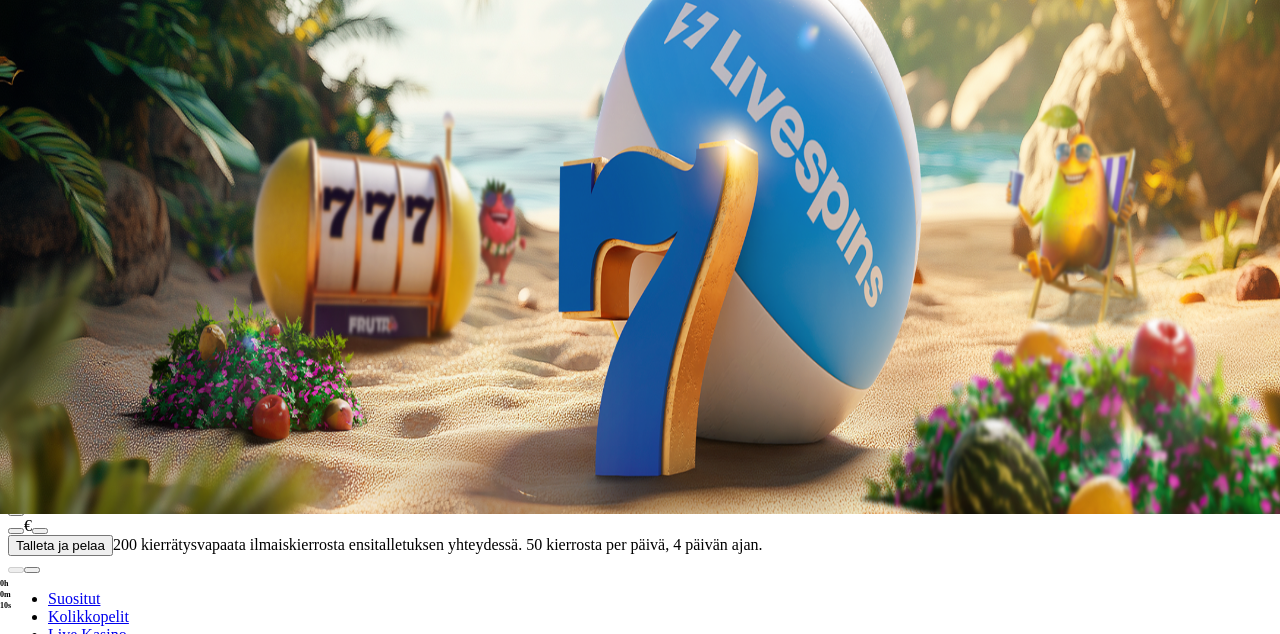 click at bounding box center [48, 960] 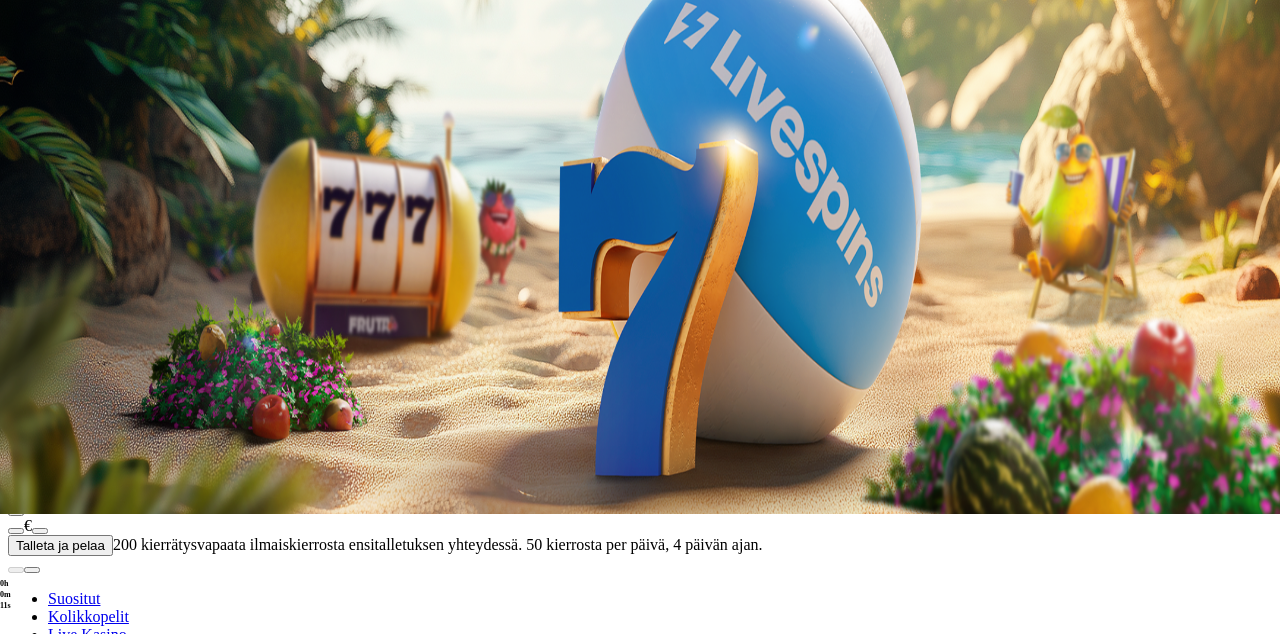 click at bounding box center [48, 960] 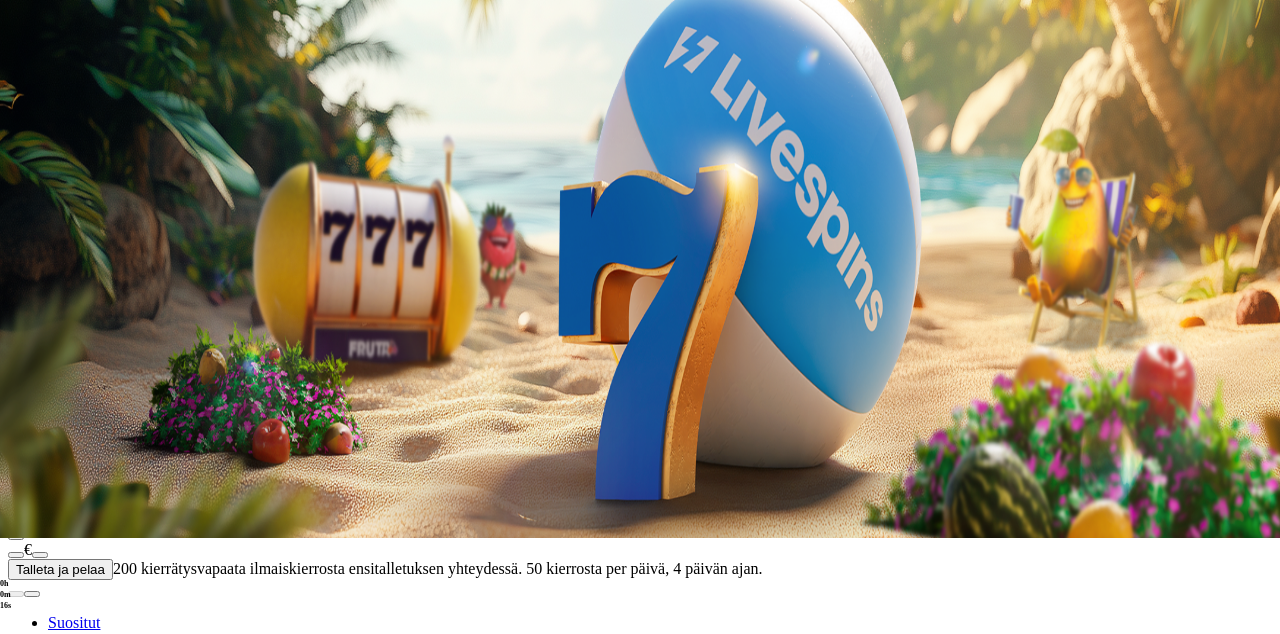scroll, scrollTop: 100, scrollLeft: 0, axis: vertical 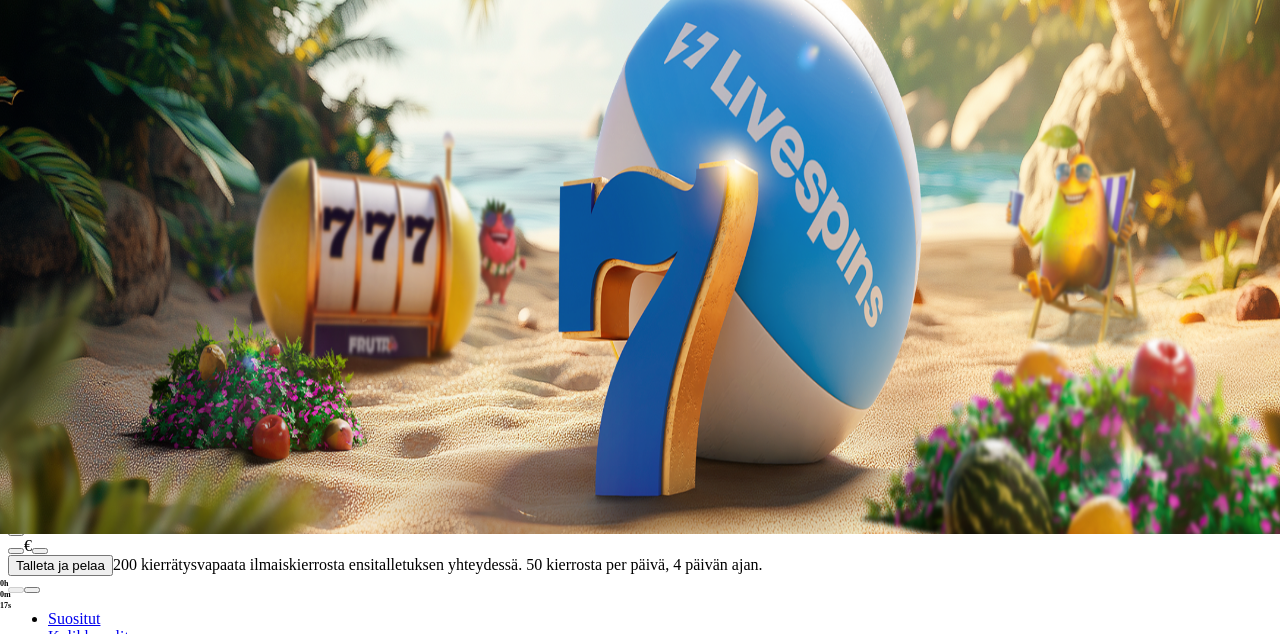 click on "Pelaa nyt" at bounding box center (77, 1256) 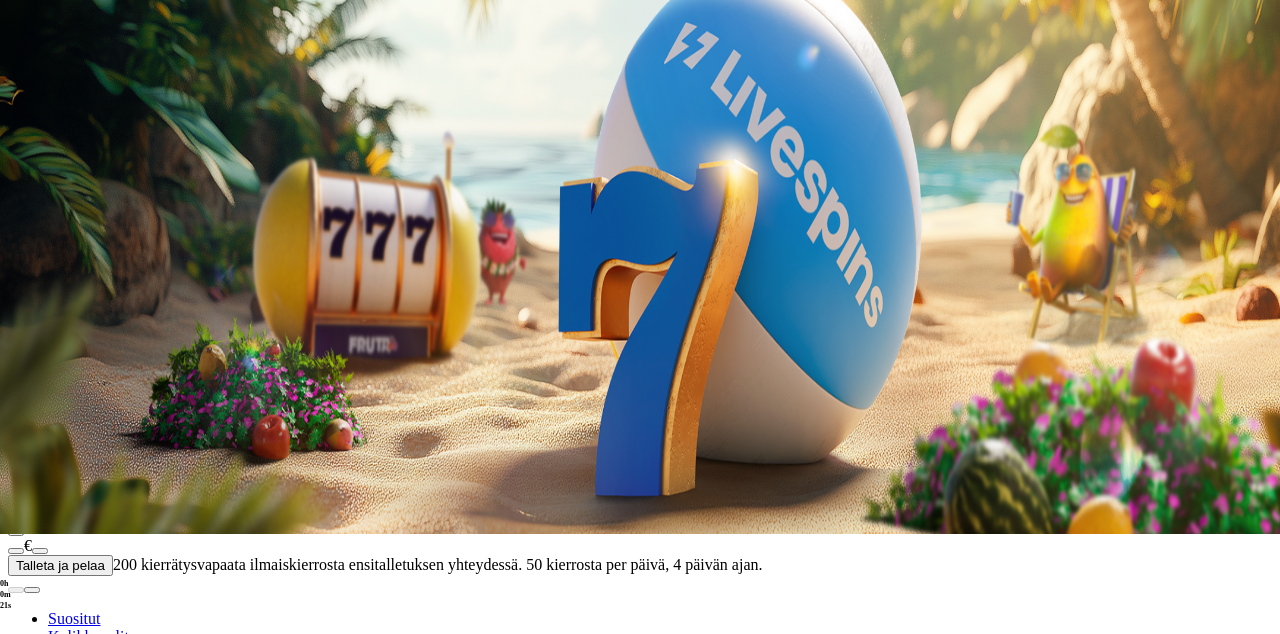 click at bounding box center (48, 980) 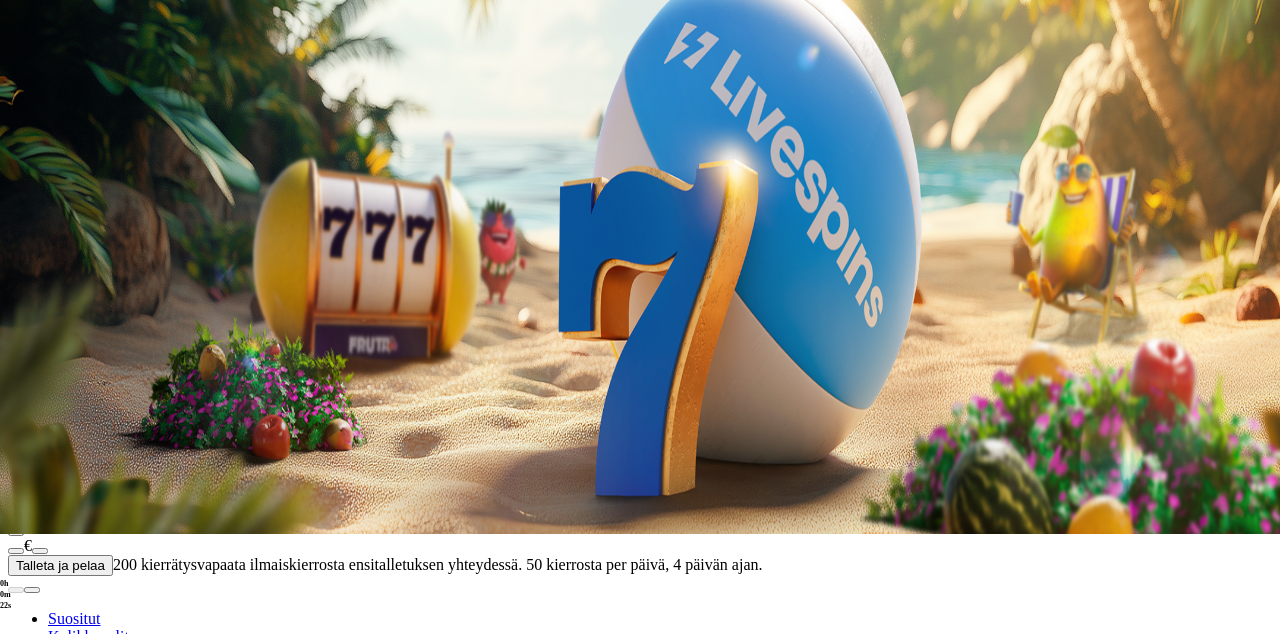 click at bounding box center (48, 980) 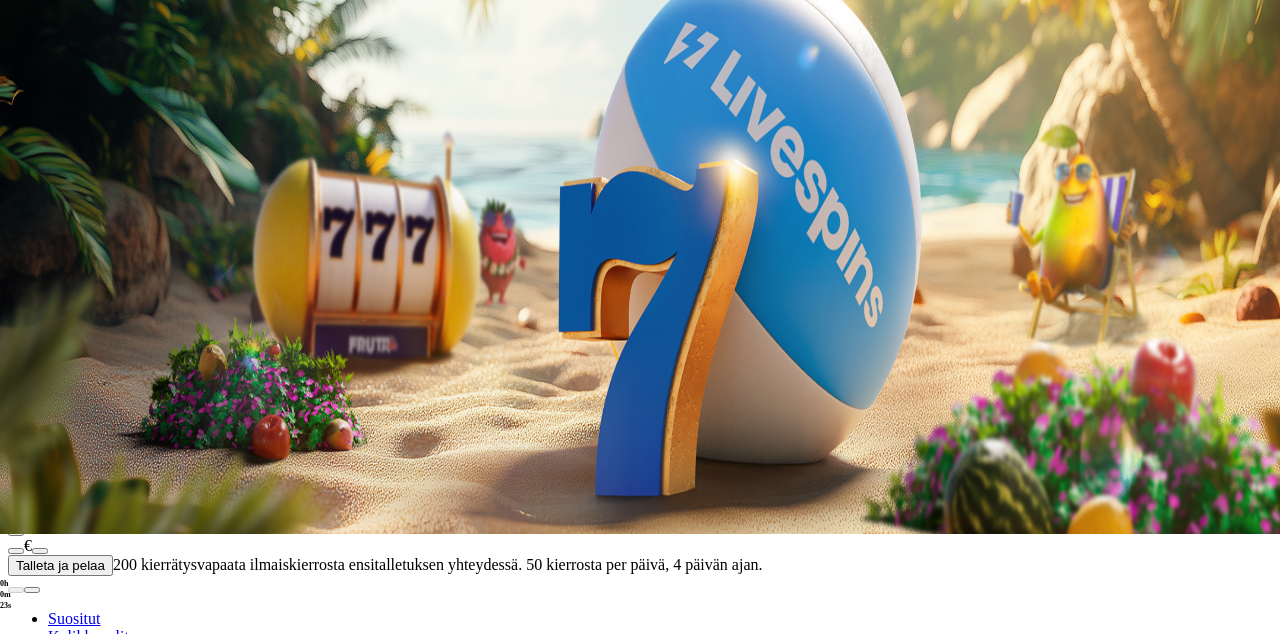 click at bounding box center (48, 980) 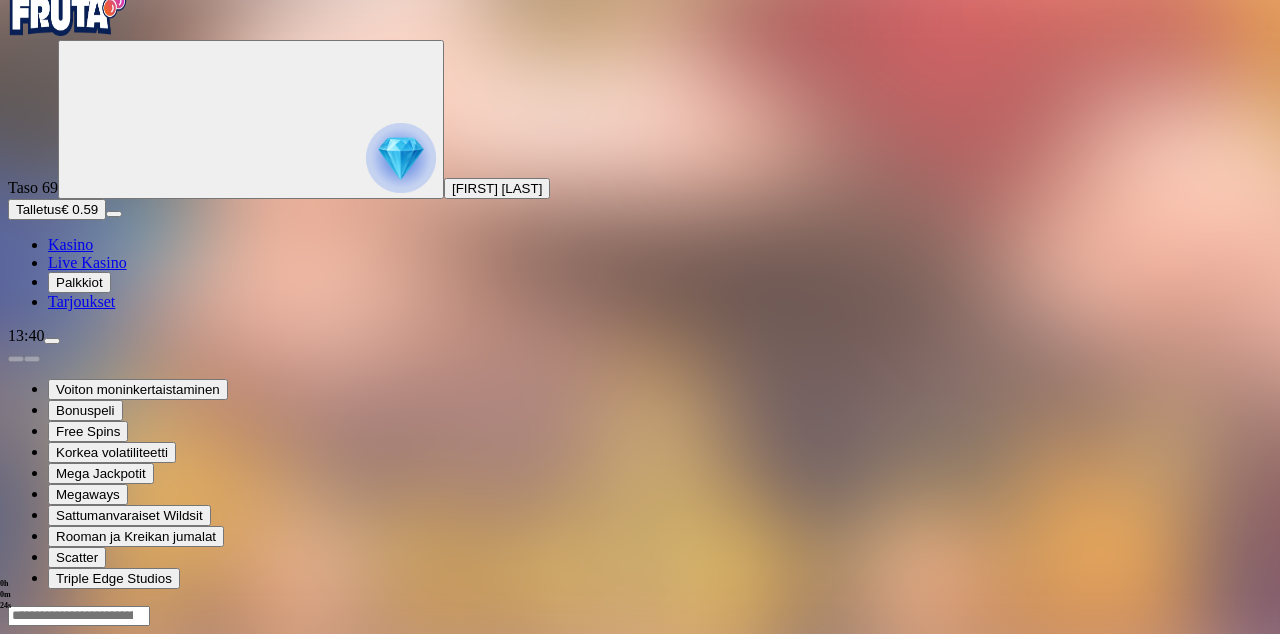 scroll, scrollTop: 0, scrollLeft: 0, axis: both 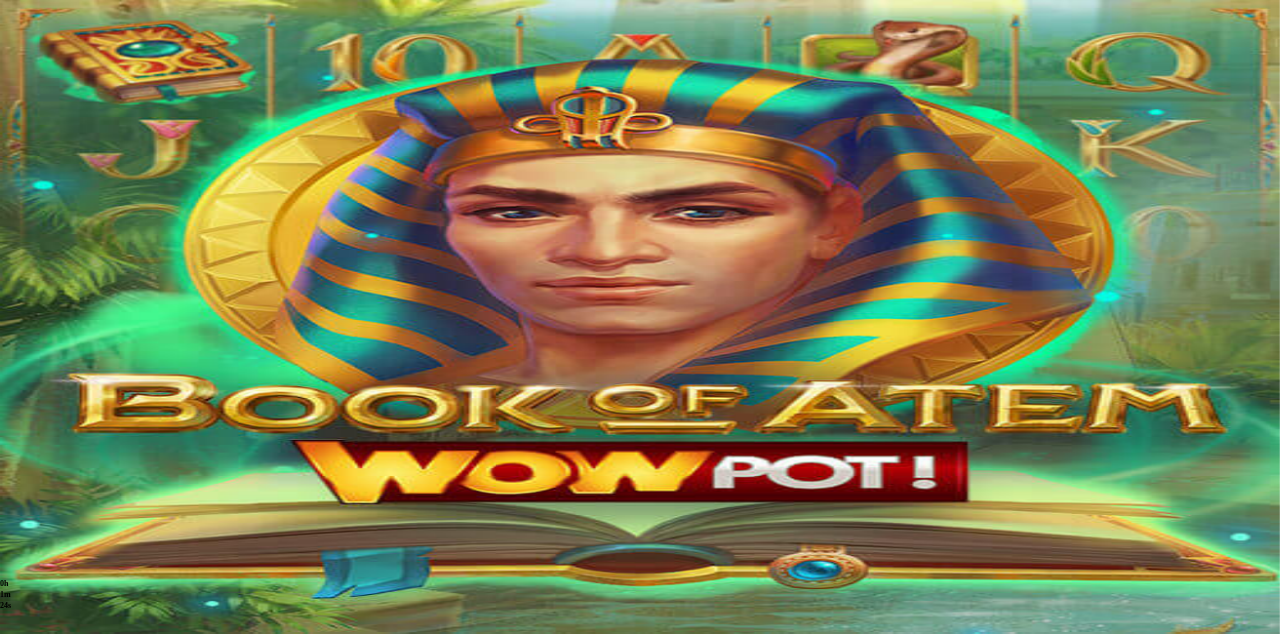 click at bounding box center [16, 757] 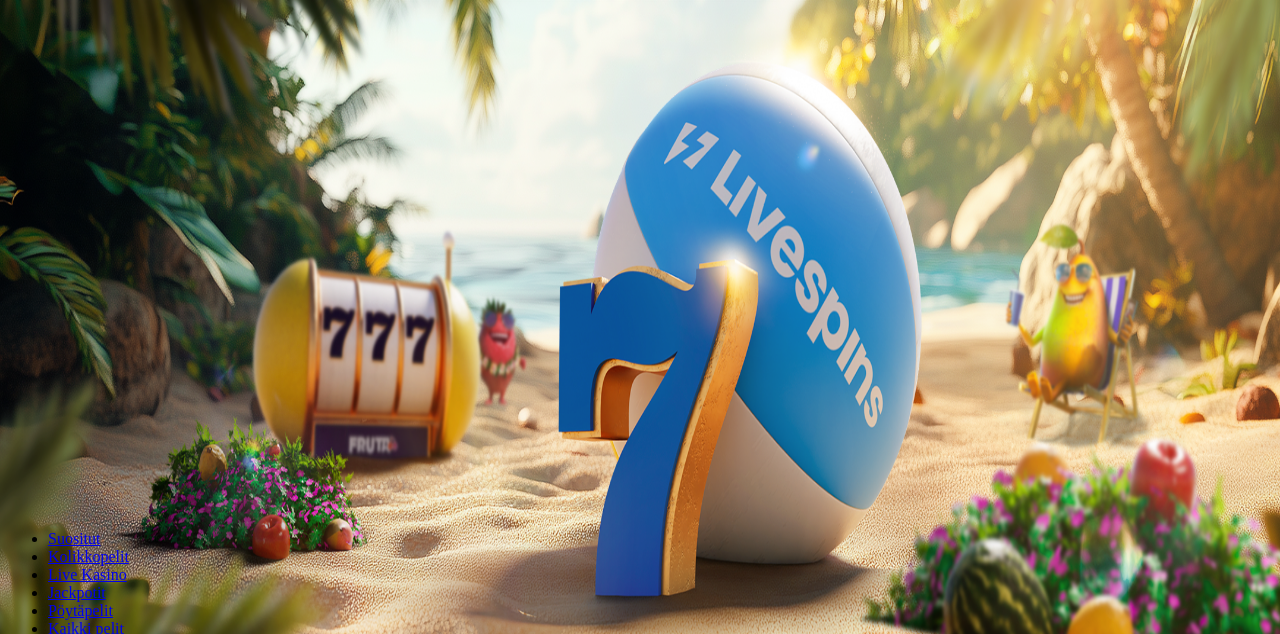 scroll, scrollTop: 0, scrollLeft: 0, axis: both 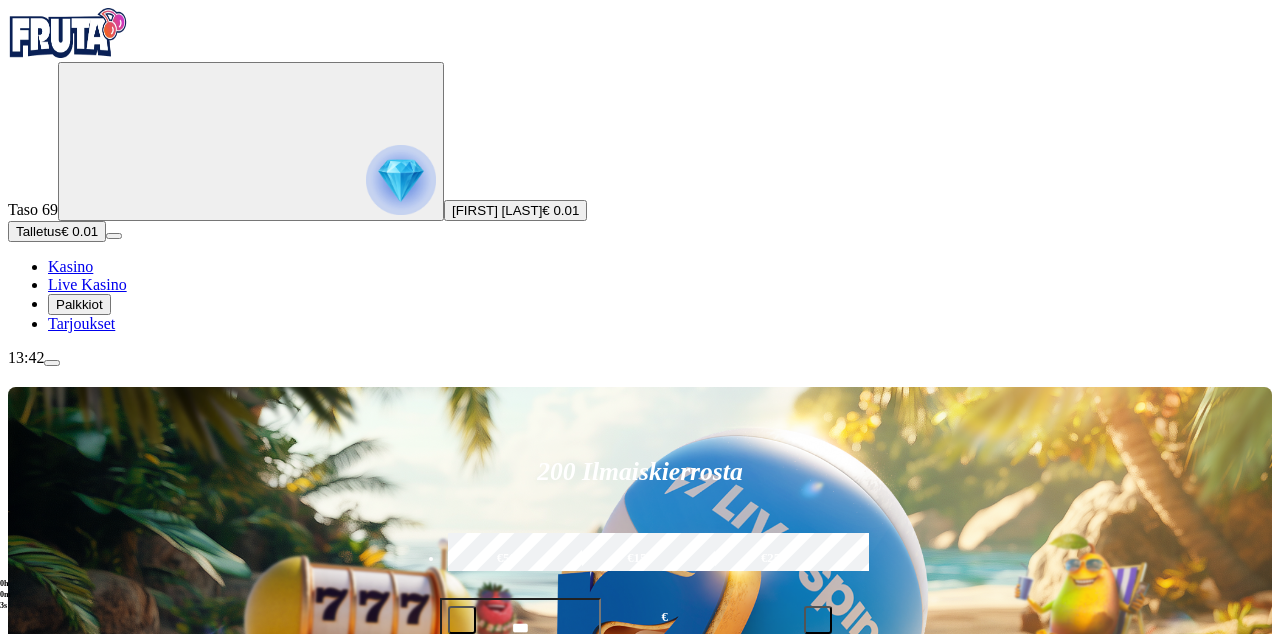 click on "[FIRST] [LAST]" at bounding box center (497, 210) 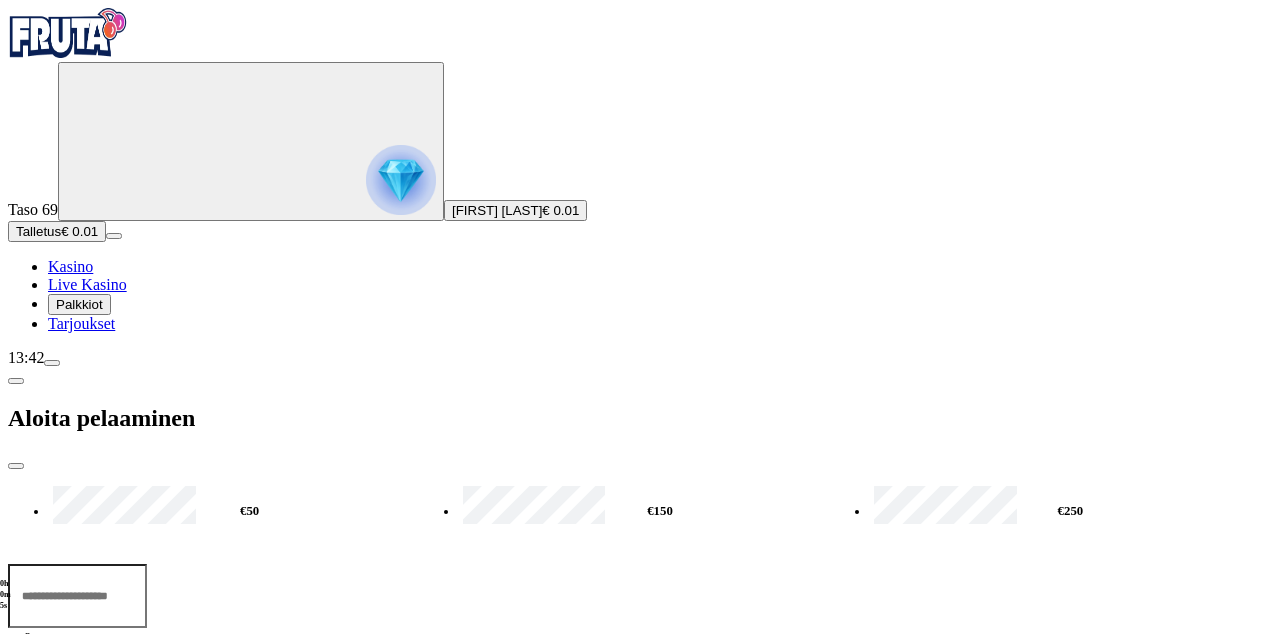 click 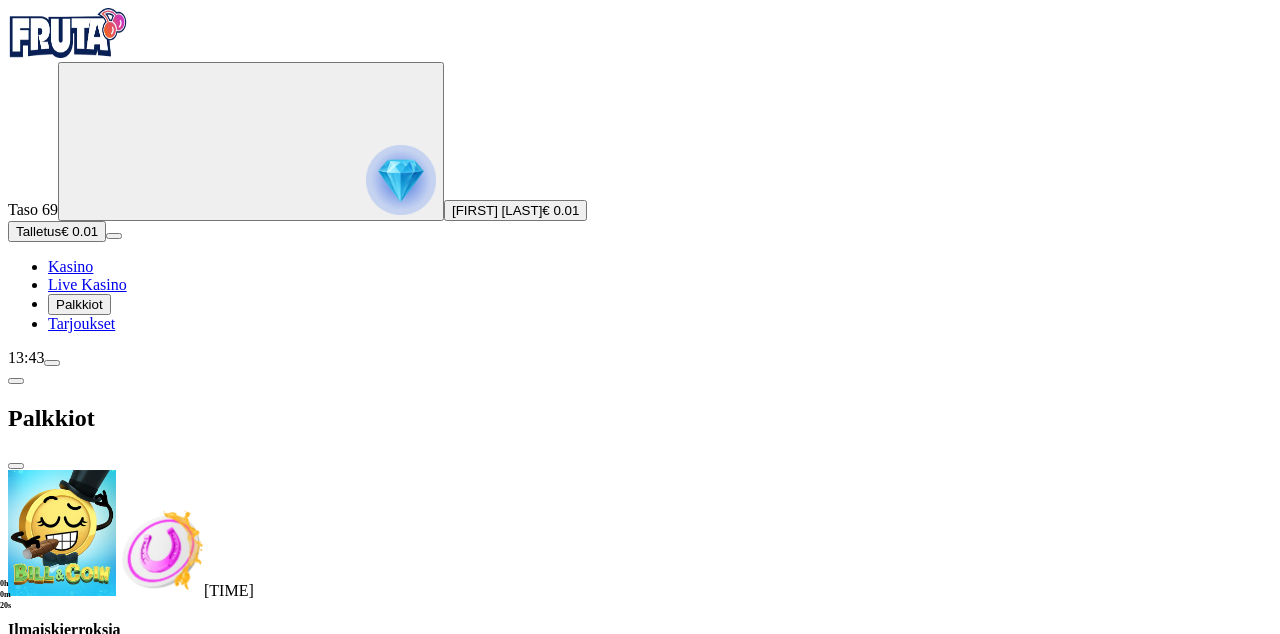 click at bounding box center [88, 709] 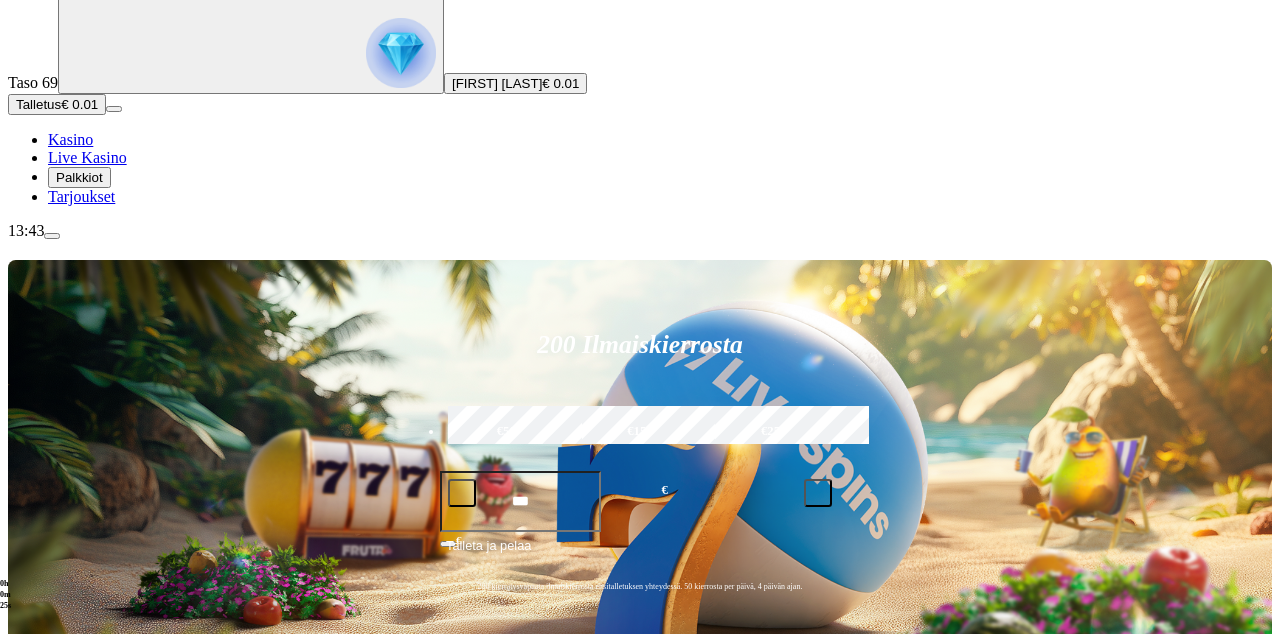 scroll, scrollTop: 128, scrollLeft: 0, axis: vertical 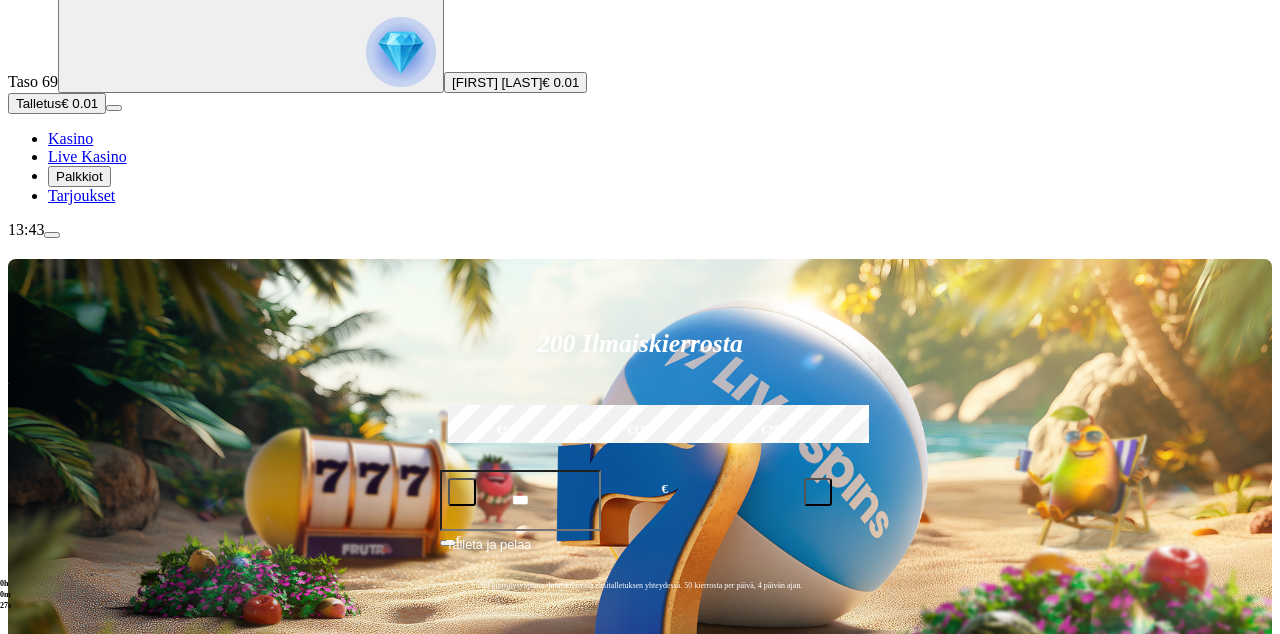 click on "[FIRST] [LAST]" at bounding box center (497, 82) 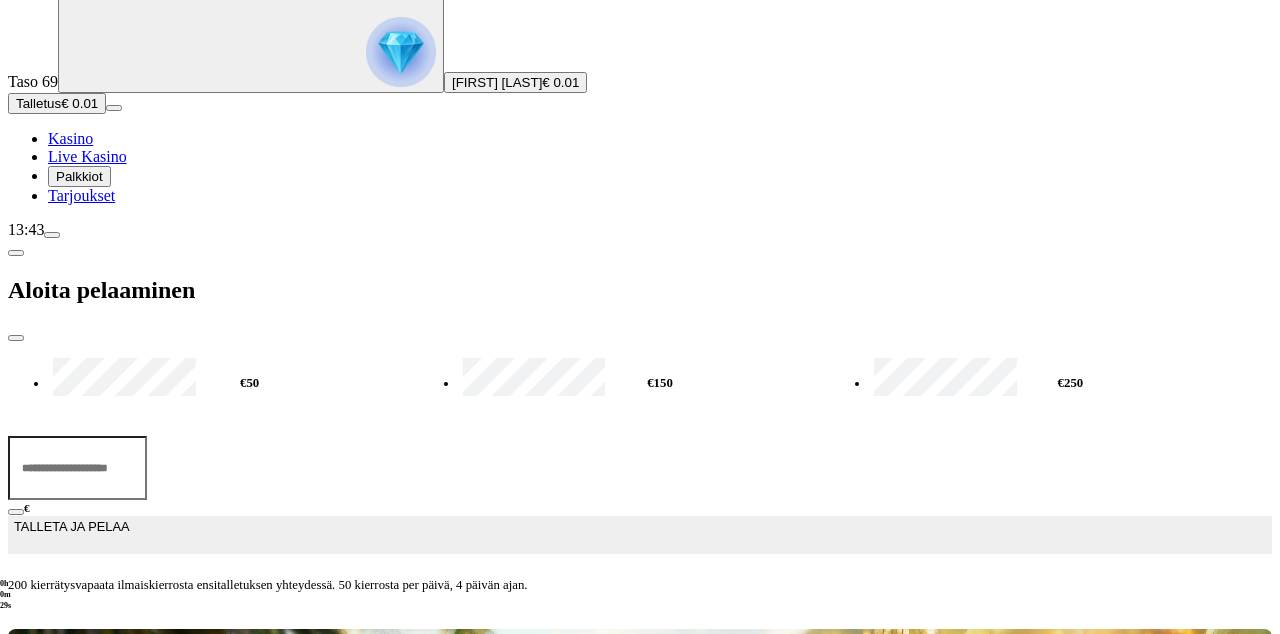 click 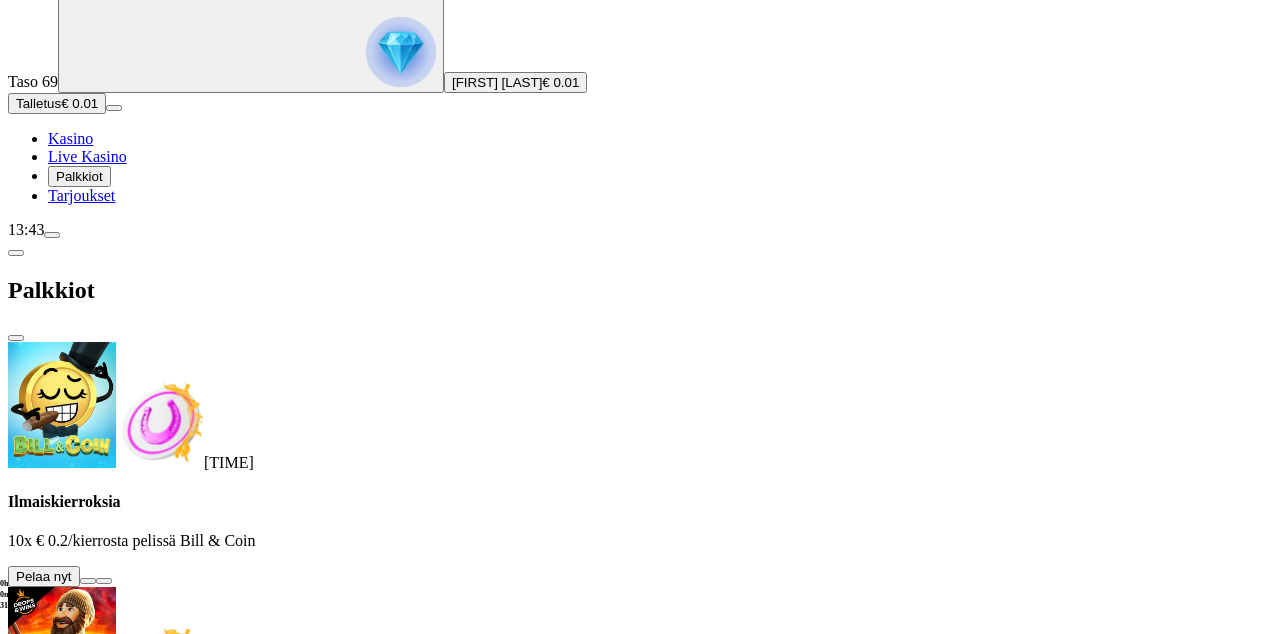 click at bounding box center (88, 581) 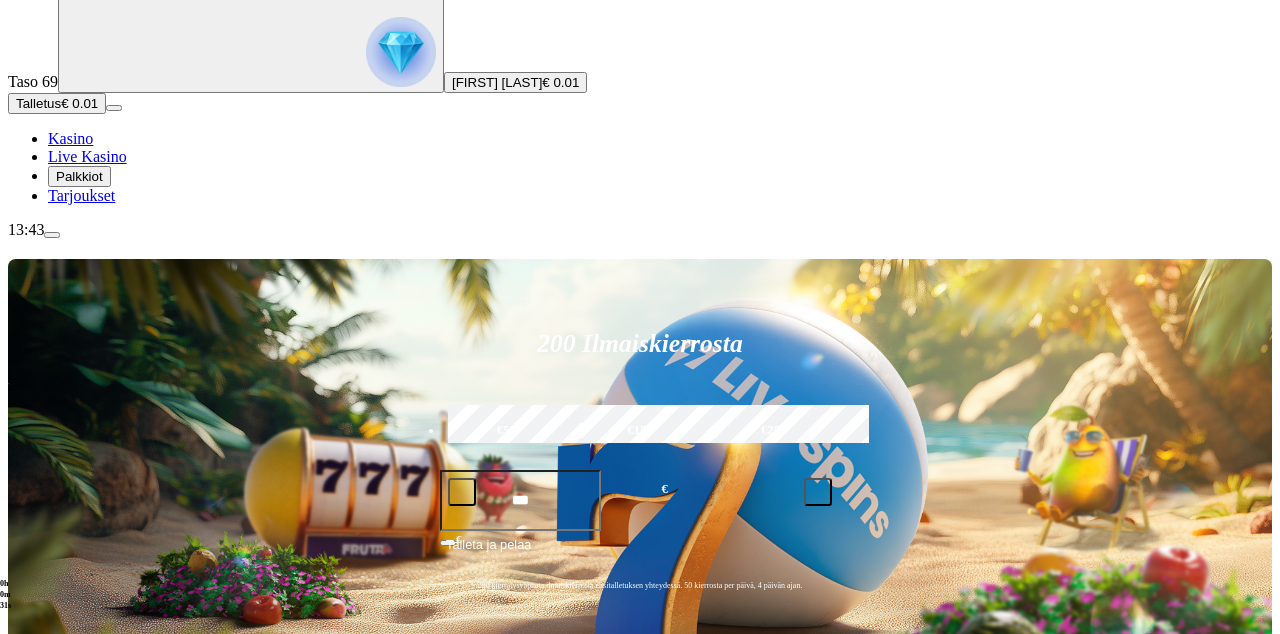 scroll, scrollTop: 0, scrollLeft: 0, axis: both 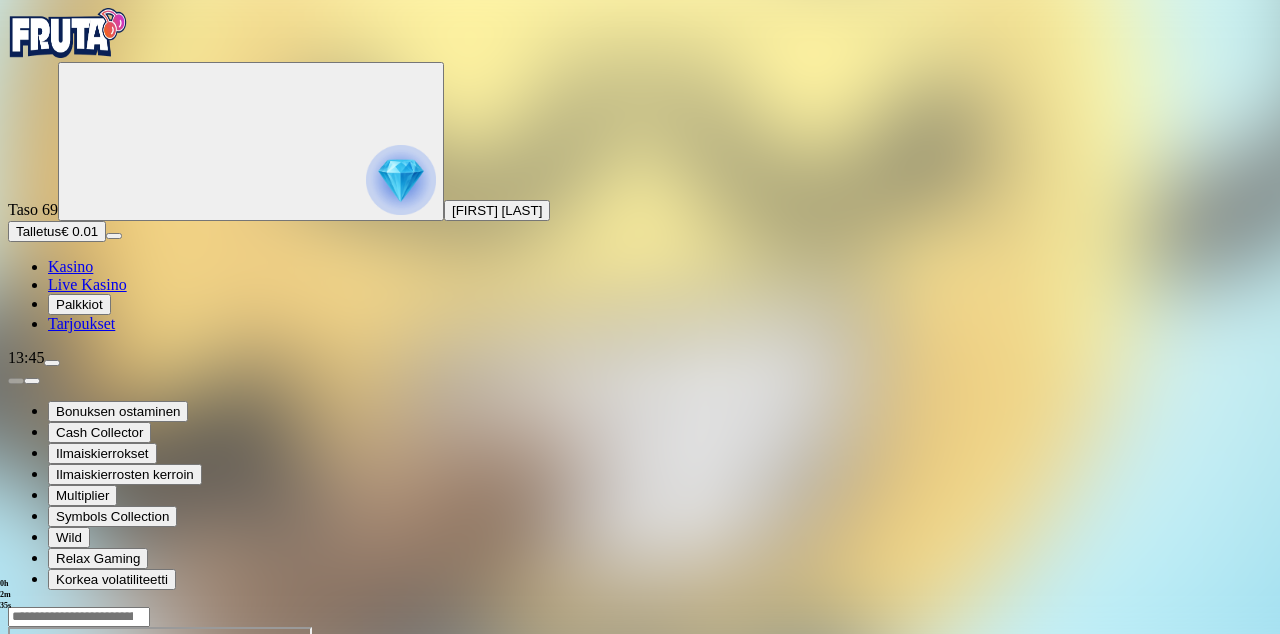 click at bounding box center (16, 799) 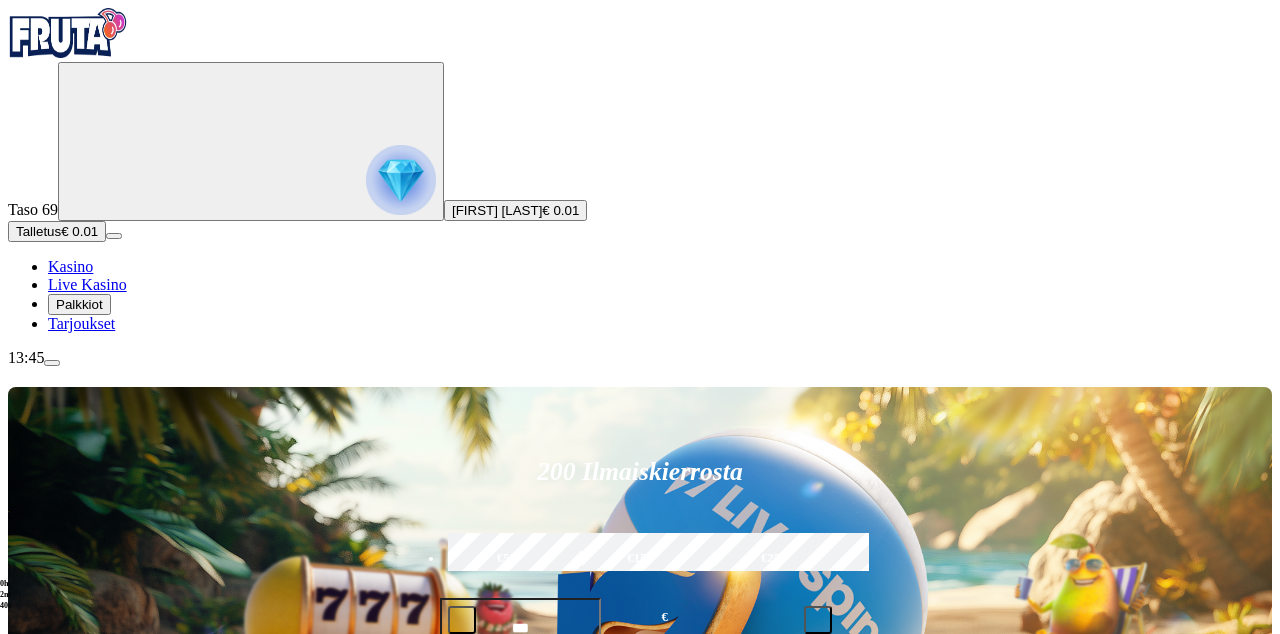 click 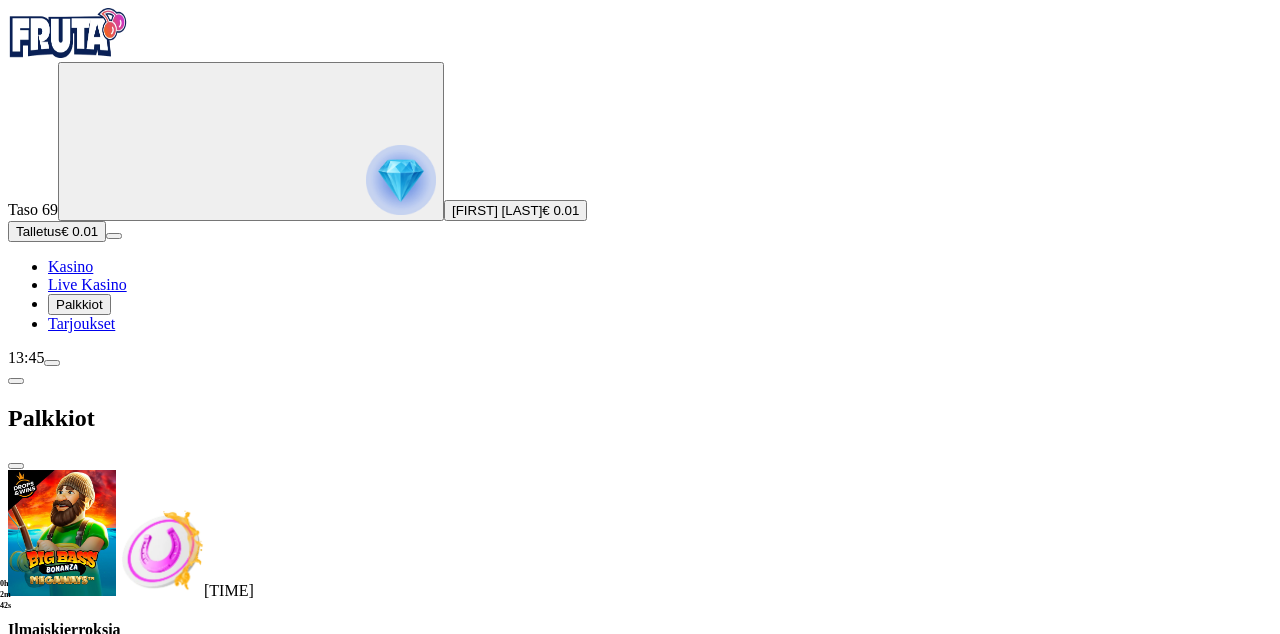 click at bounding box center (88, 709) 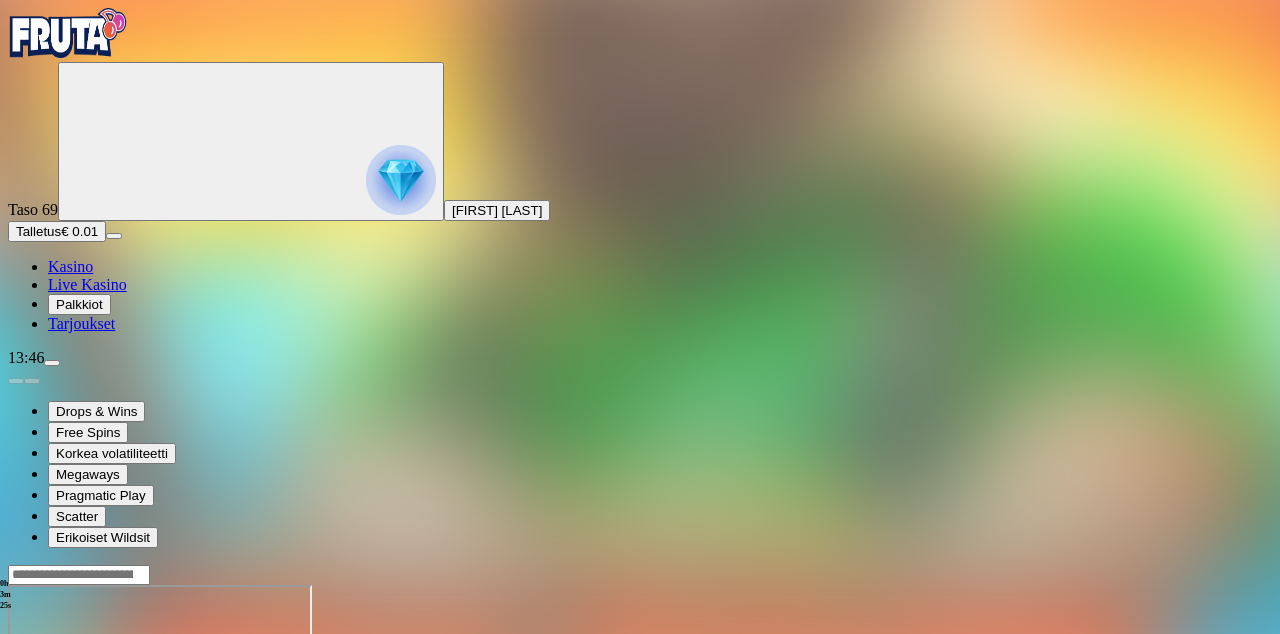 click at bounding box center [16, 757] 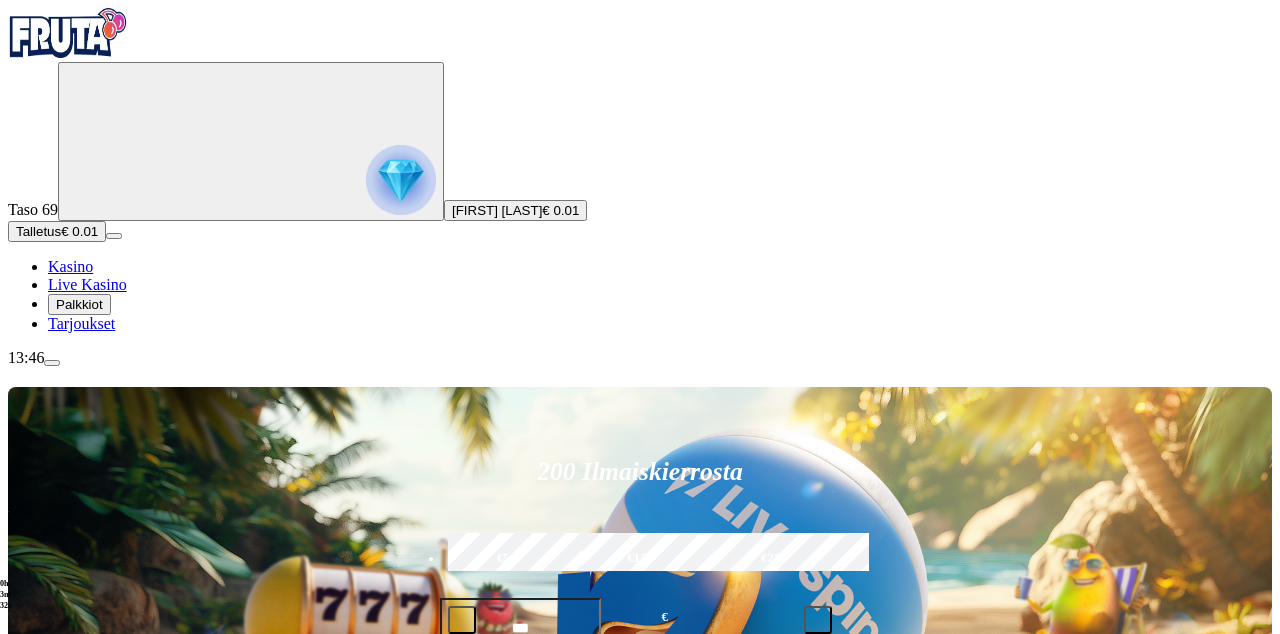 click on "Pelaa nyt" at bounding box center [-687, 2072] 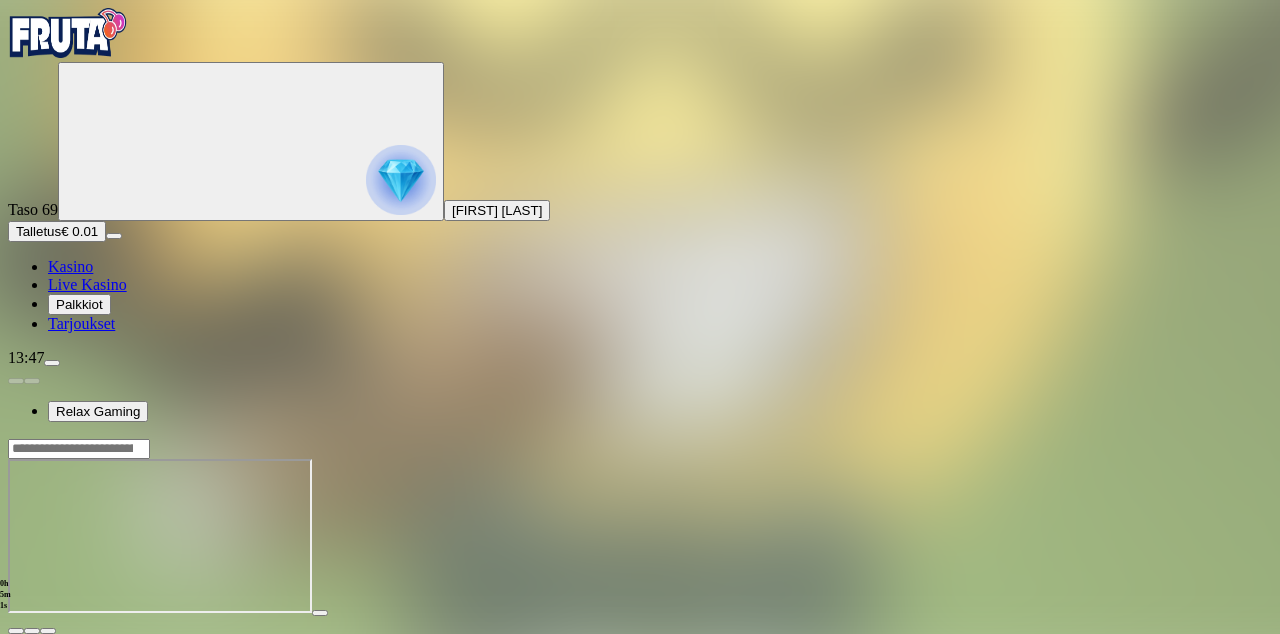click at bounding box center [16, 631] 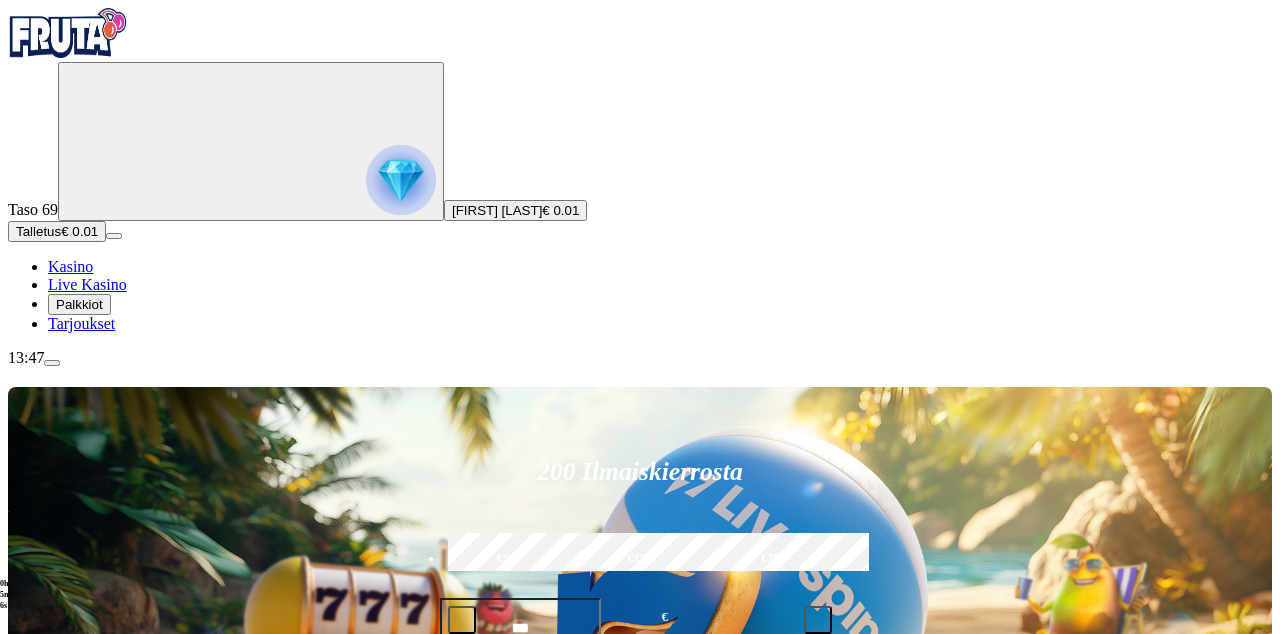 click at bounding box center (48, 1223) 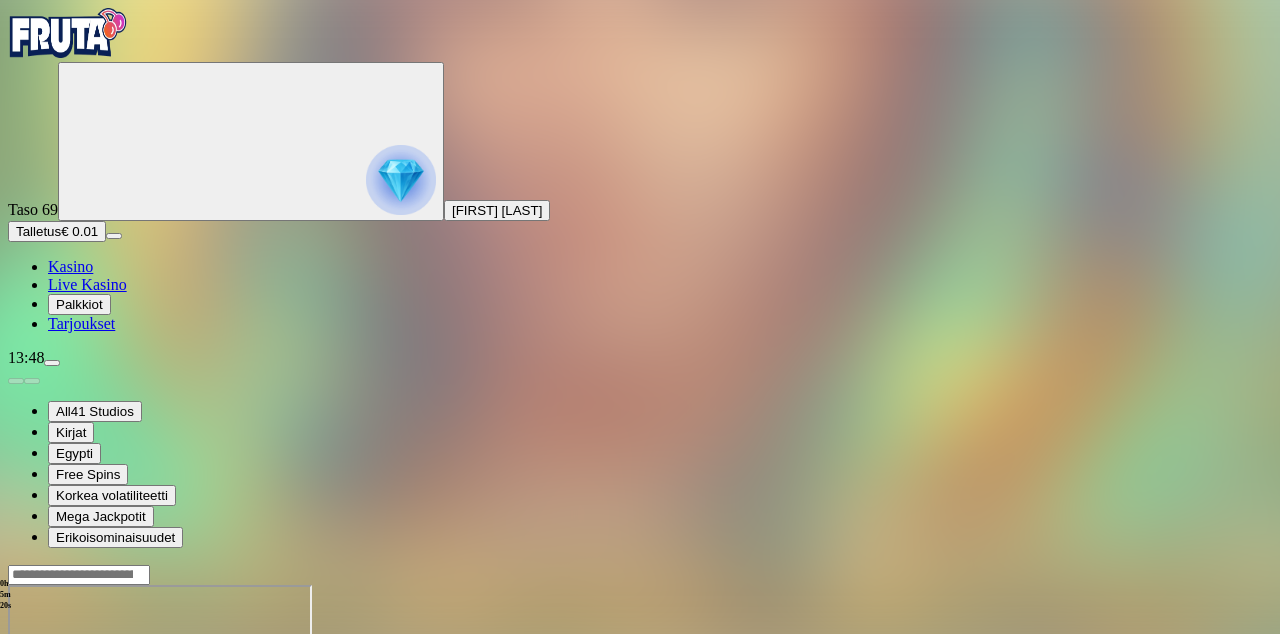 click at bounding box center (16, 757) 